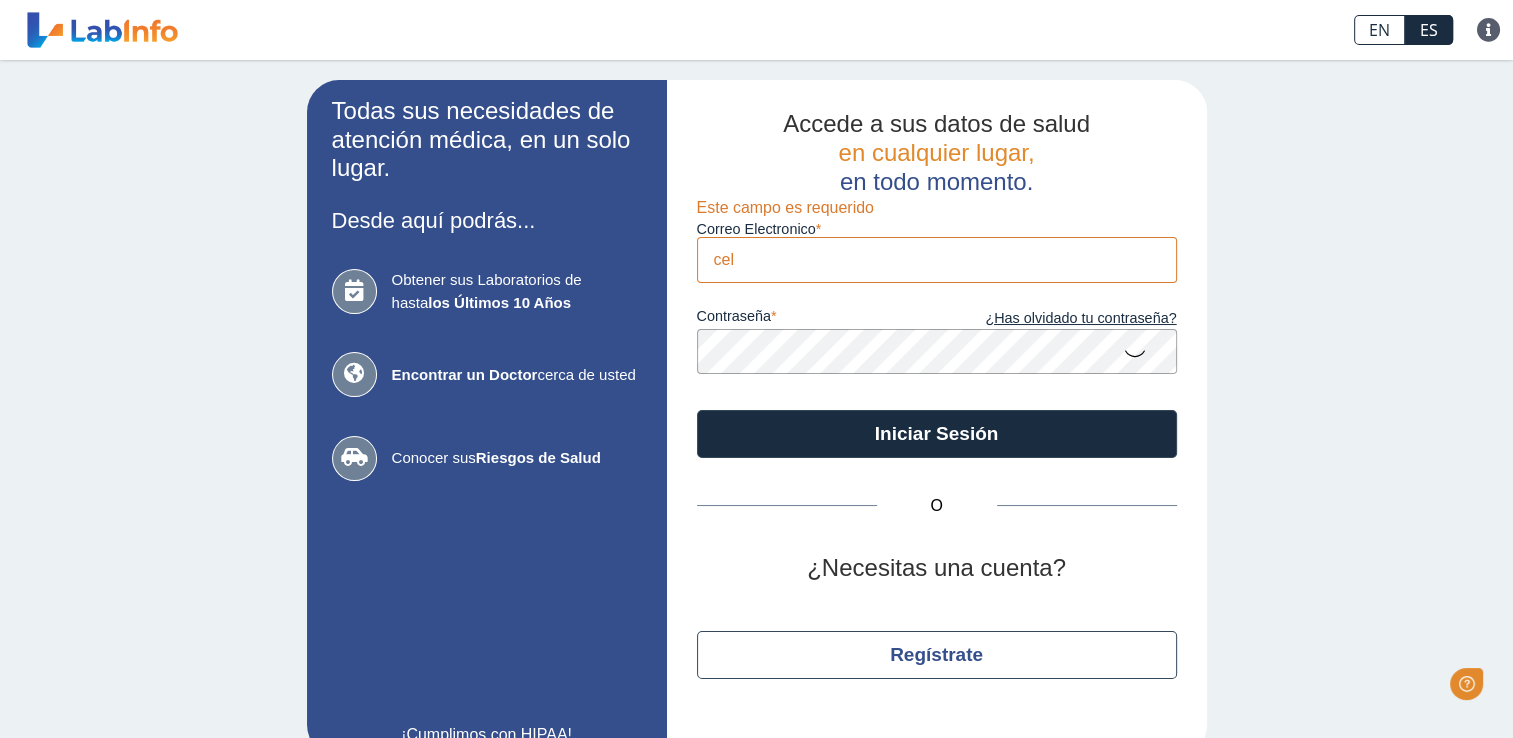 scroll, scrollTop: 0, scrollLeft: 0, axis: both 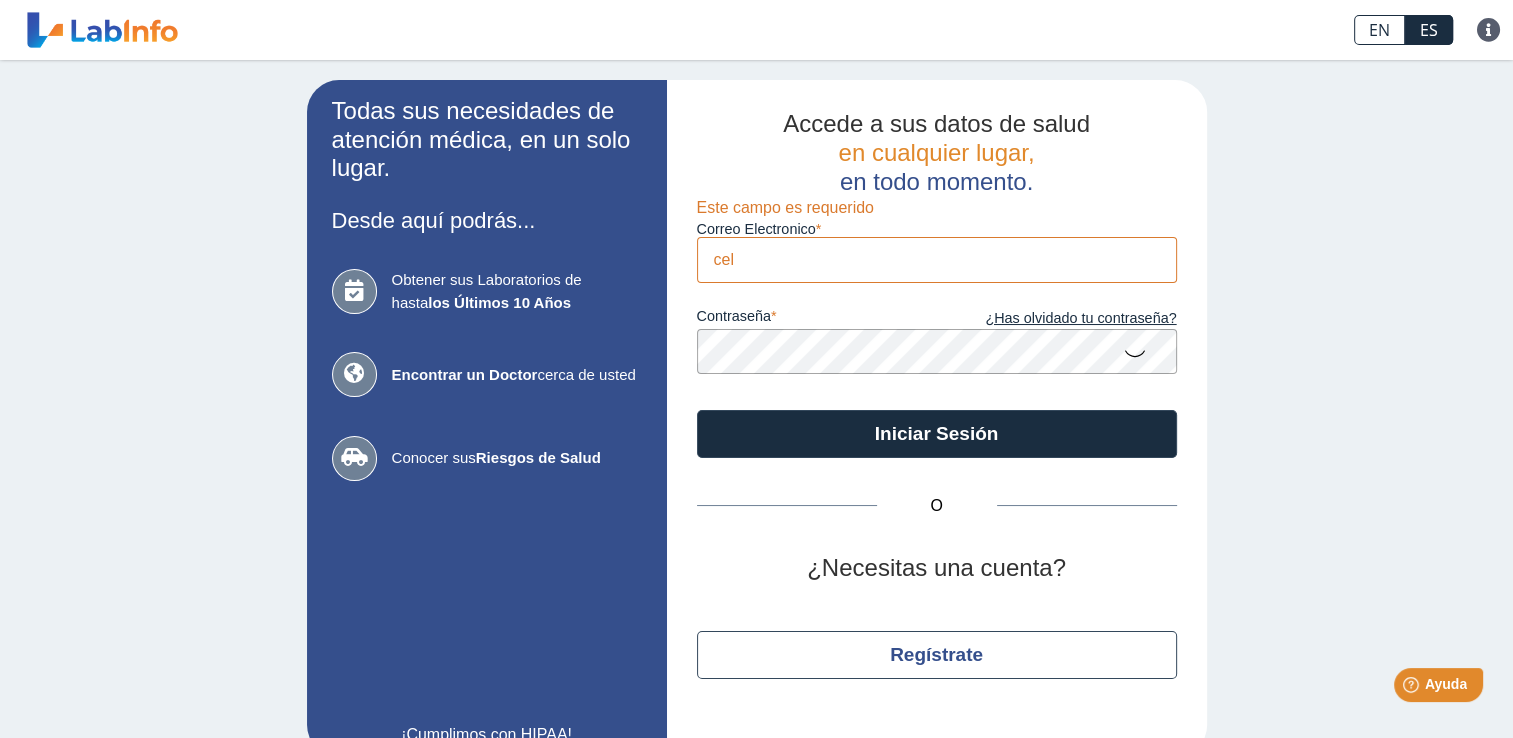 type on "[EMAIL_ADDRESS][DOMAIN_NAME]" 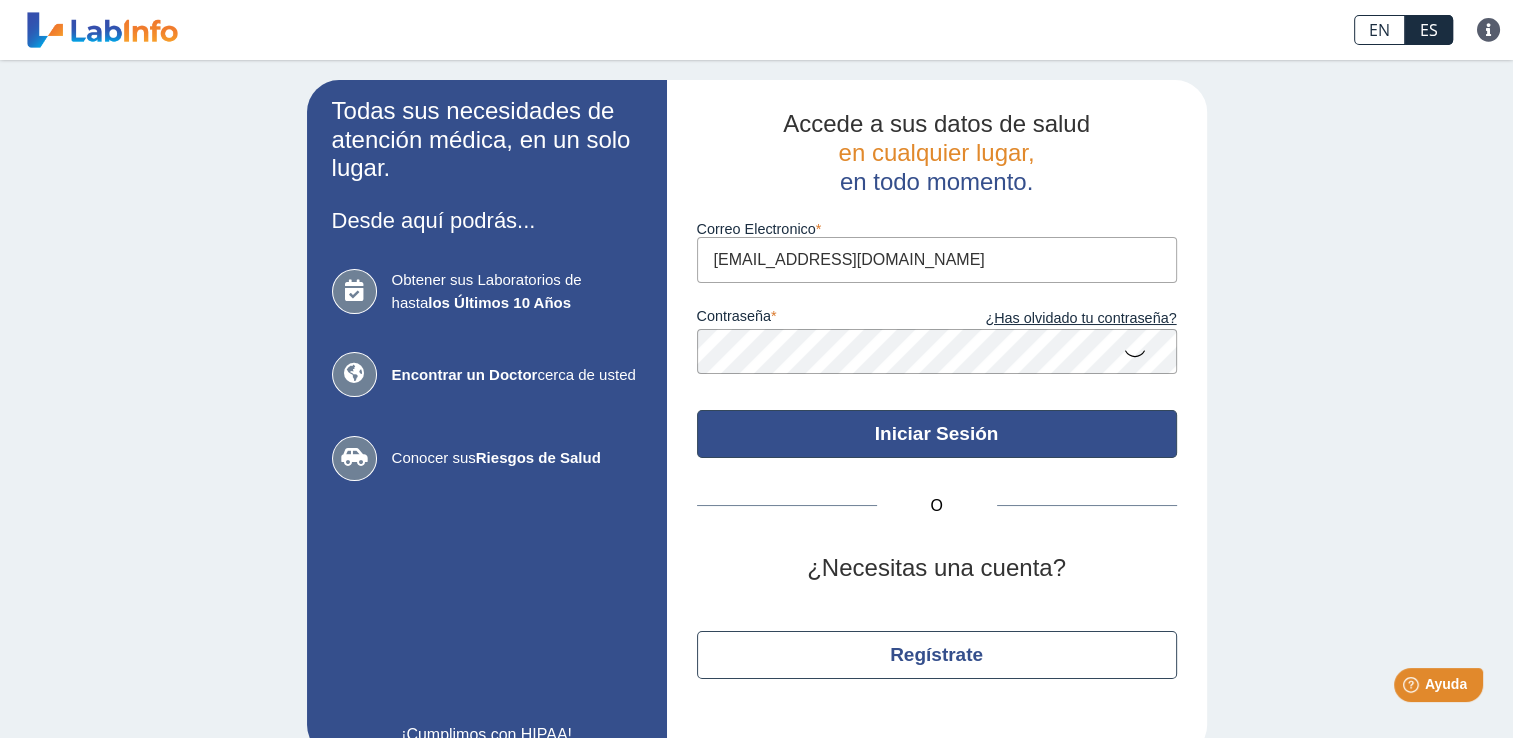 click on "Iniciar Sesión" 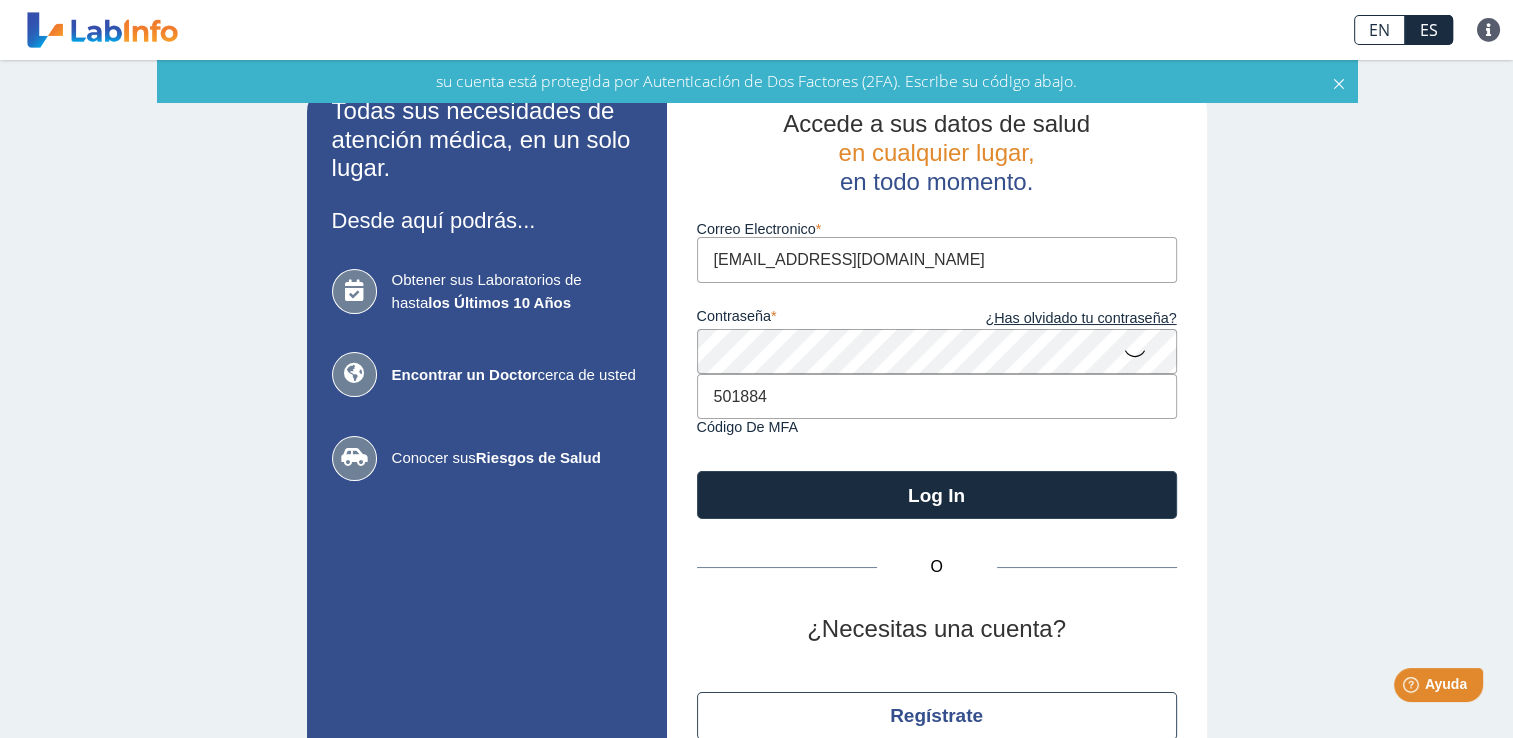 type on "501884" 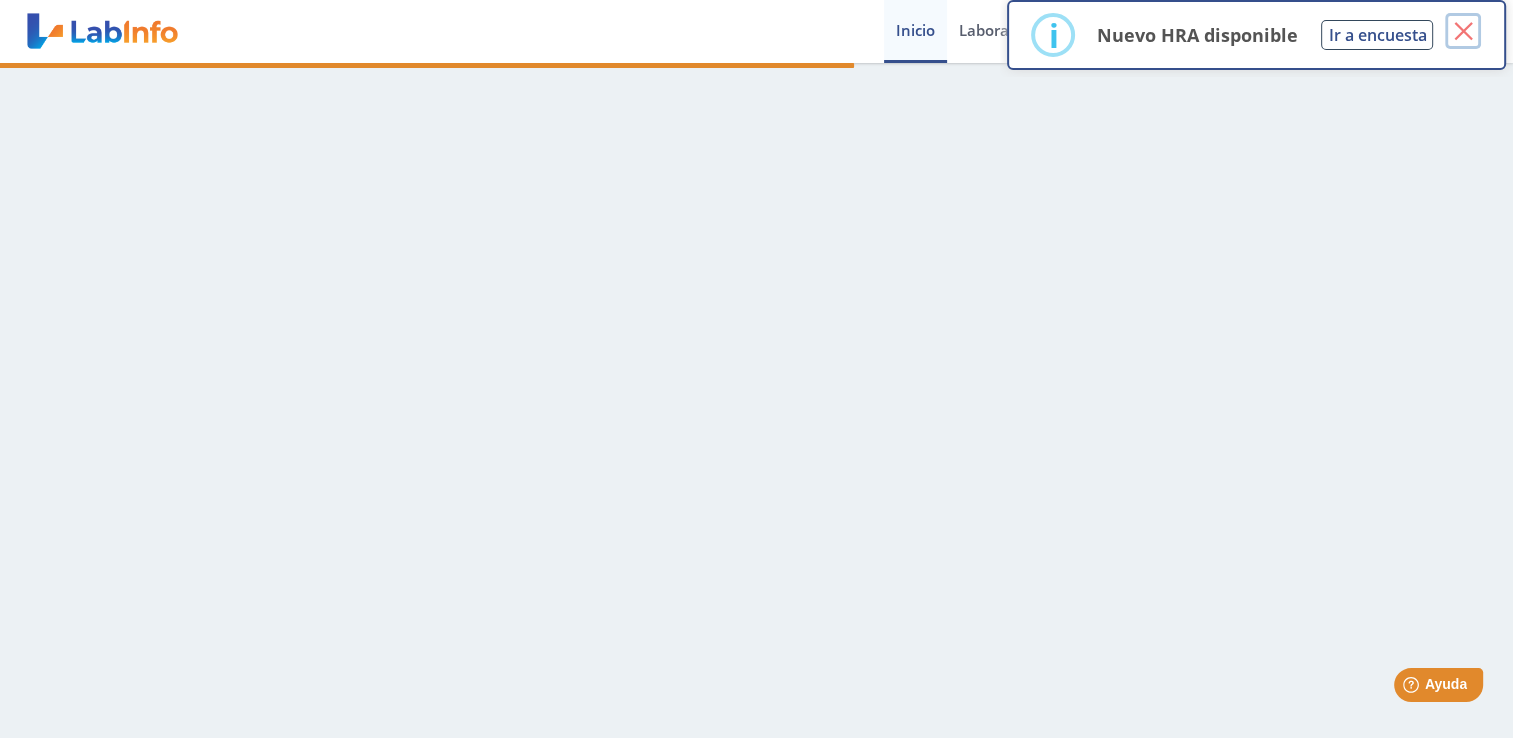 click on "×" at bounding box center (1463, 31) 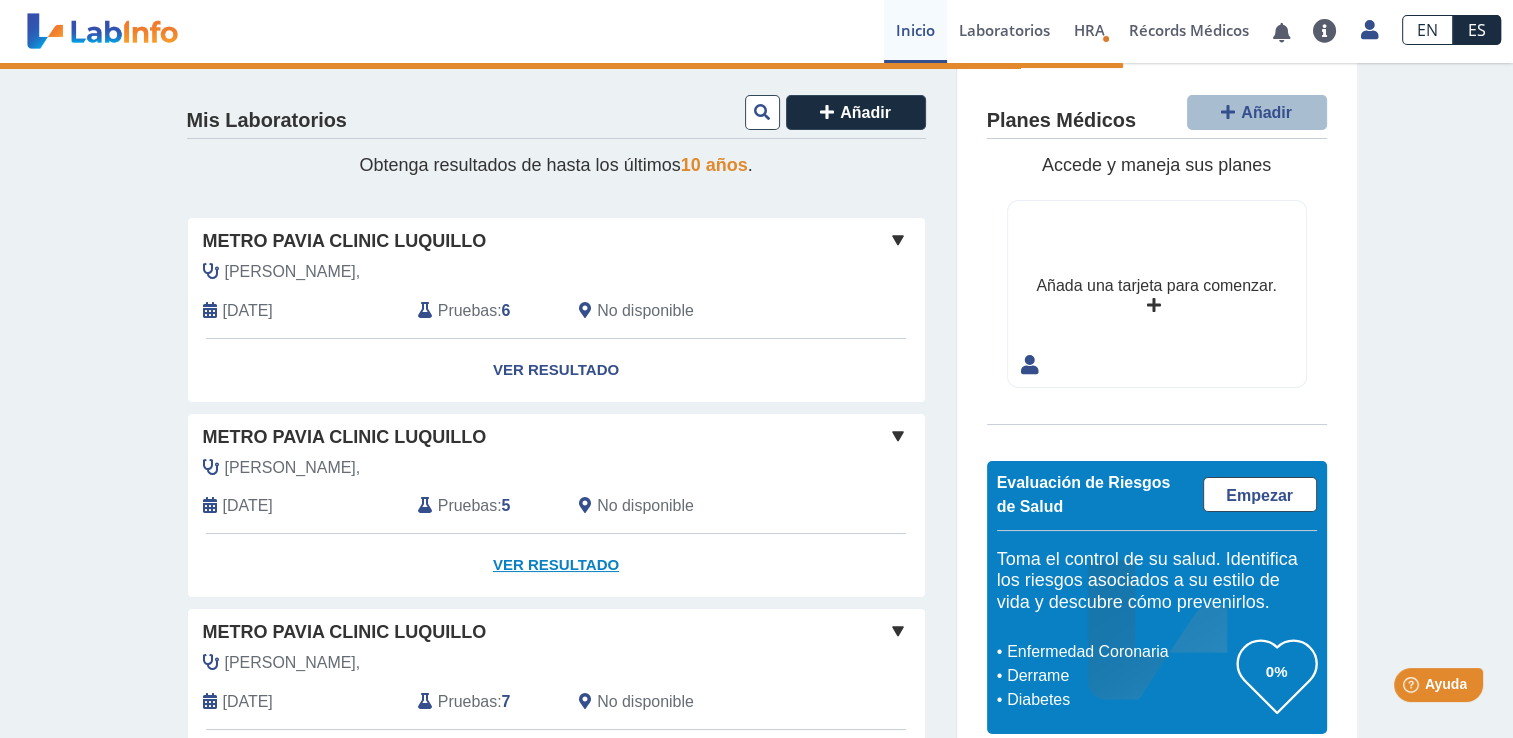 click on "Ver Resultado" 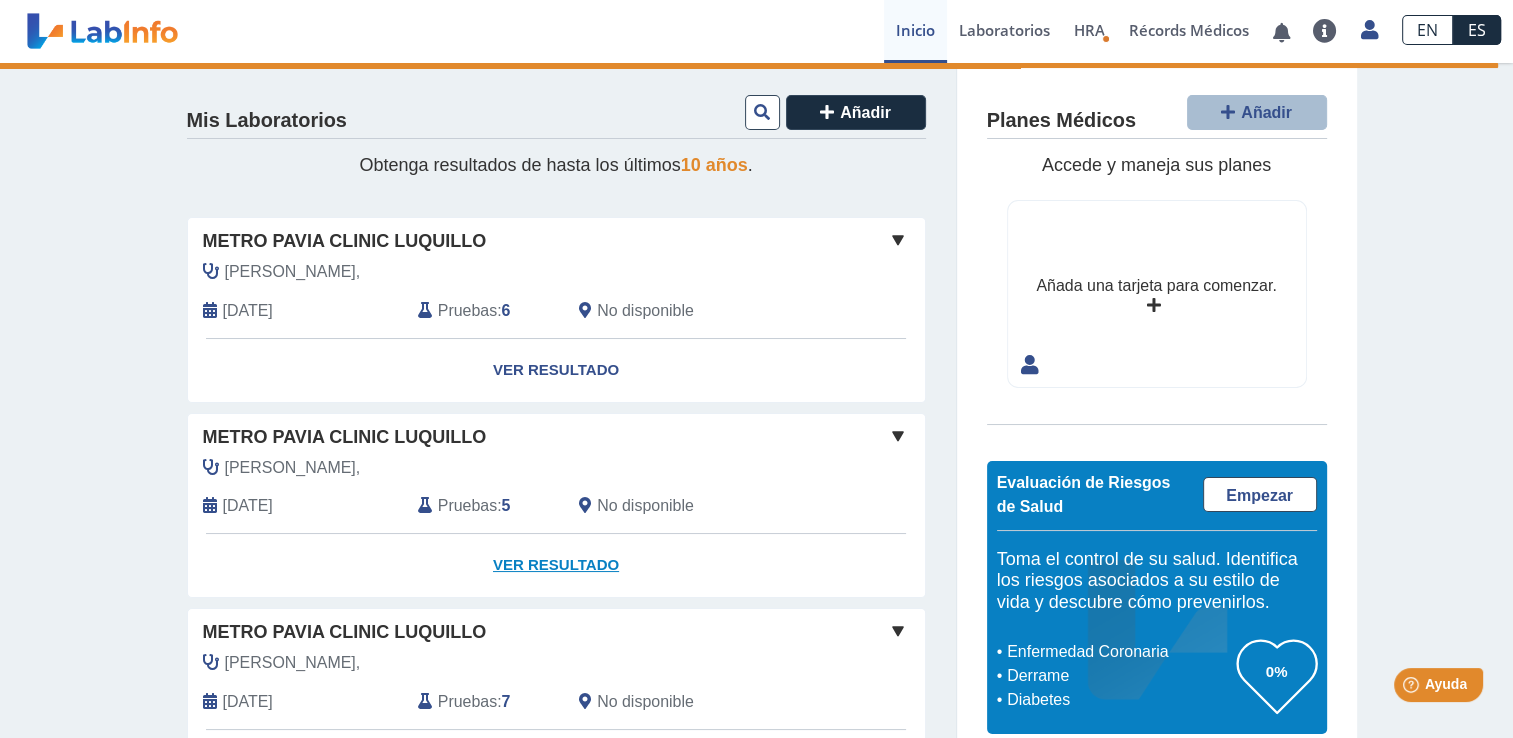 click on "Ver Resultado" 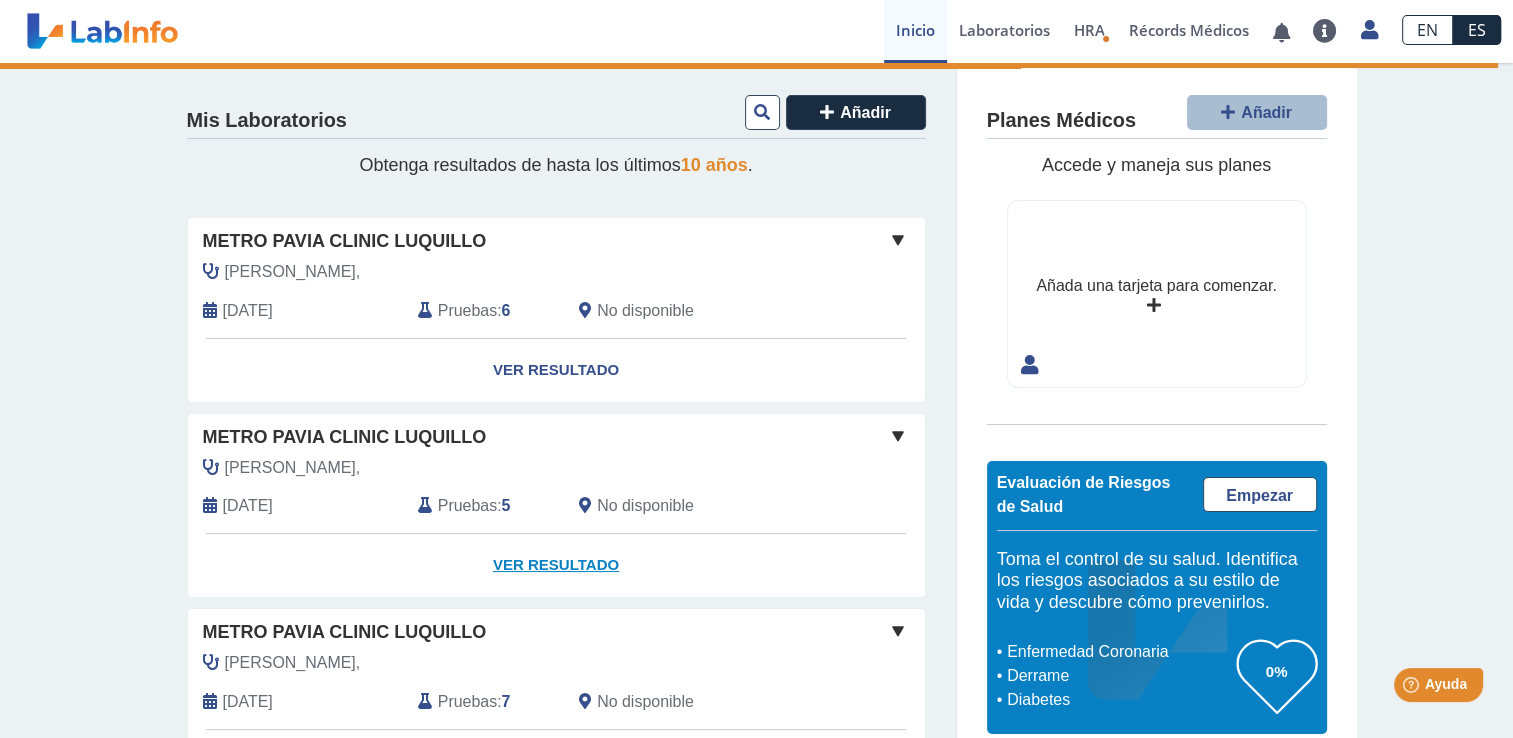 click on "Ver Resultado" 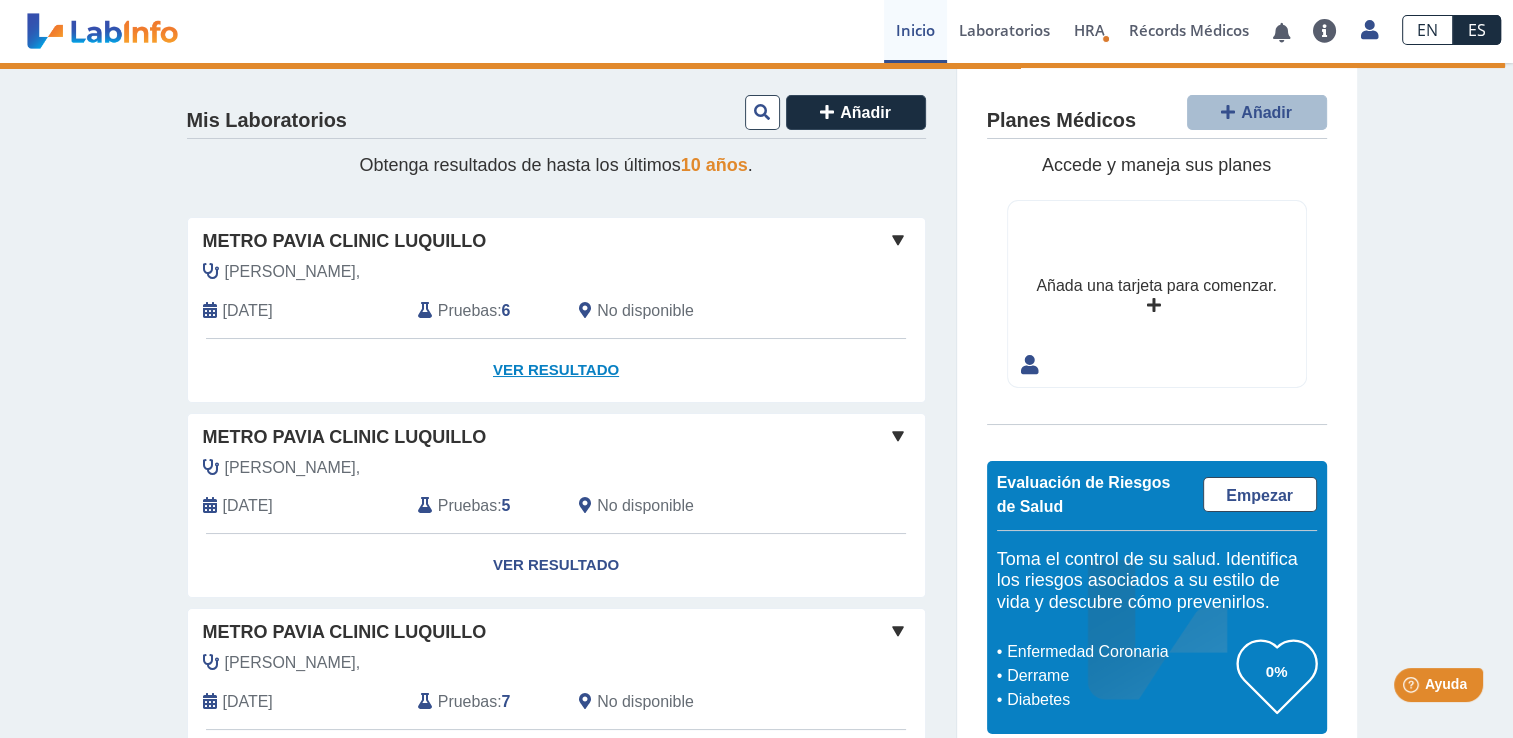 click on "Ver Resultado" 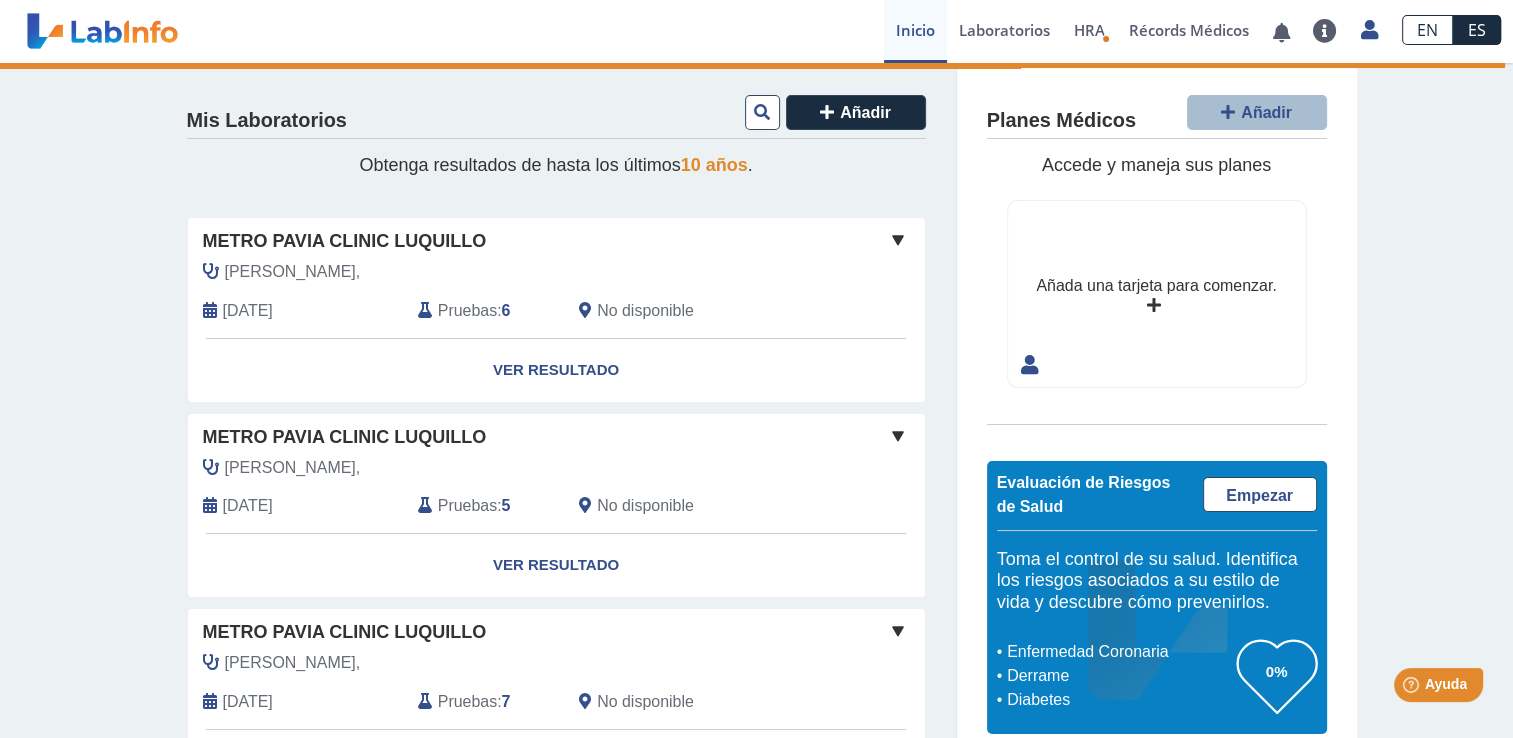 click on "Metro Pavia Clinic Luquillo  Hernandez Davil,   Jul 2, 2025 Pruebas :  6  No disponible   Yo   Yo" 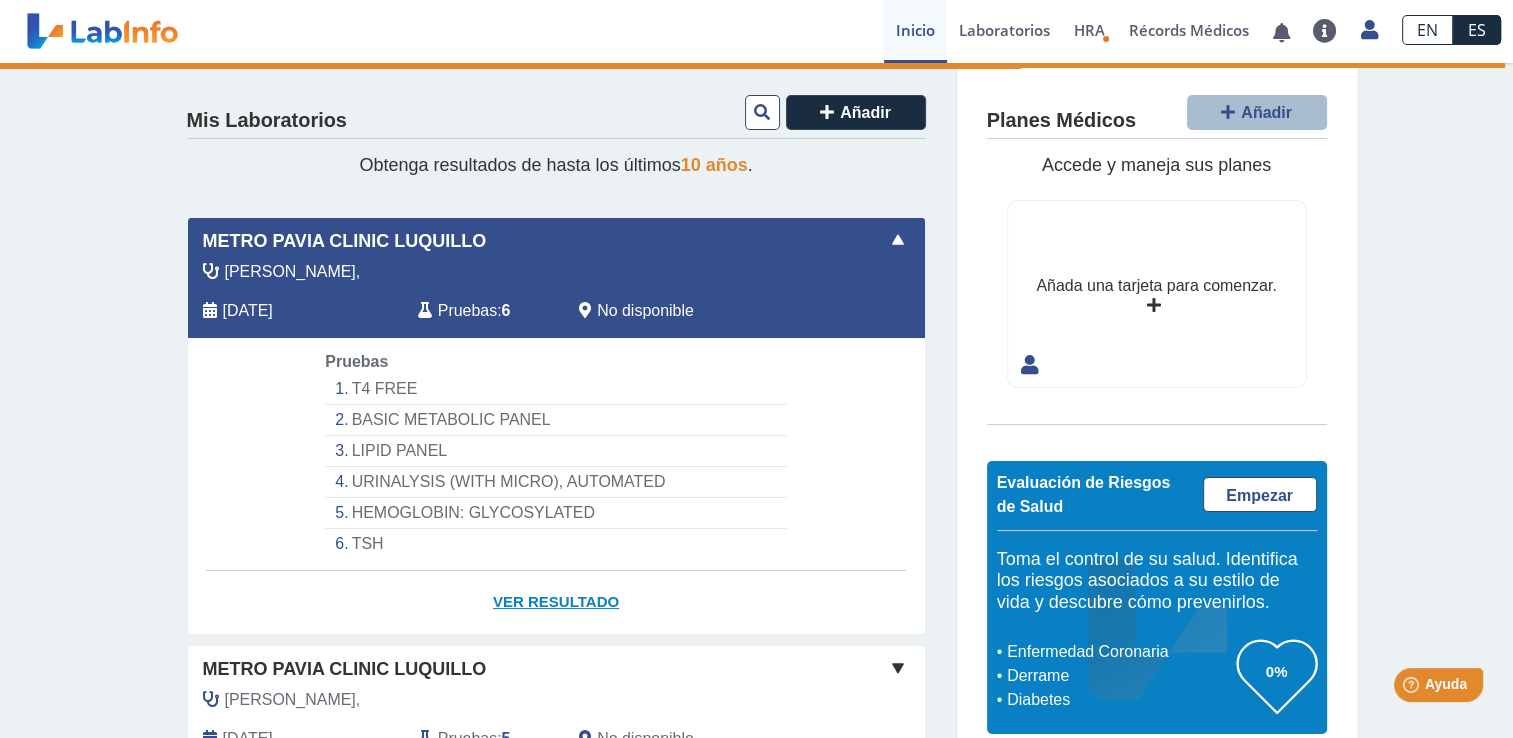 click on "Ver Resultado" 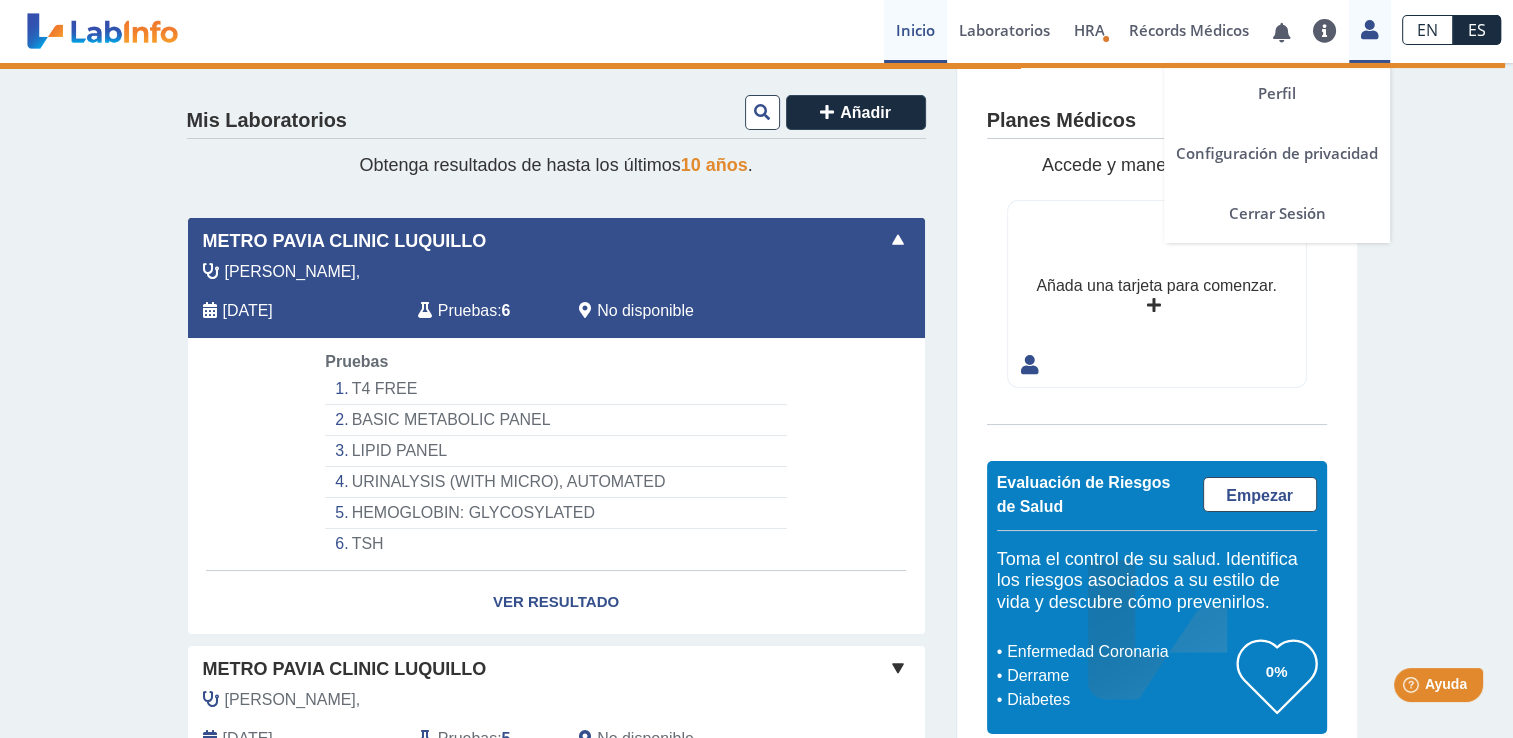 click at bounding box center [1369, 29] 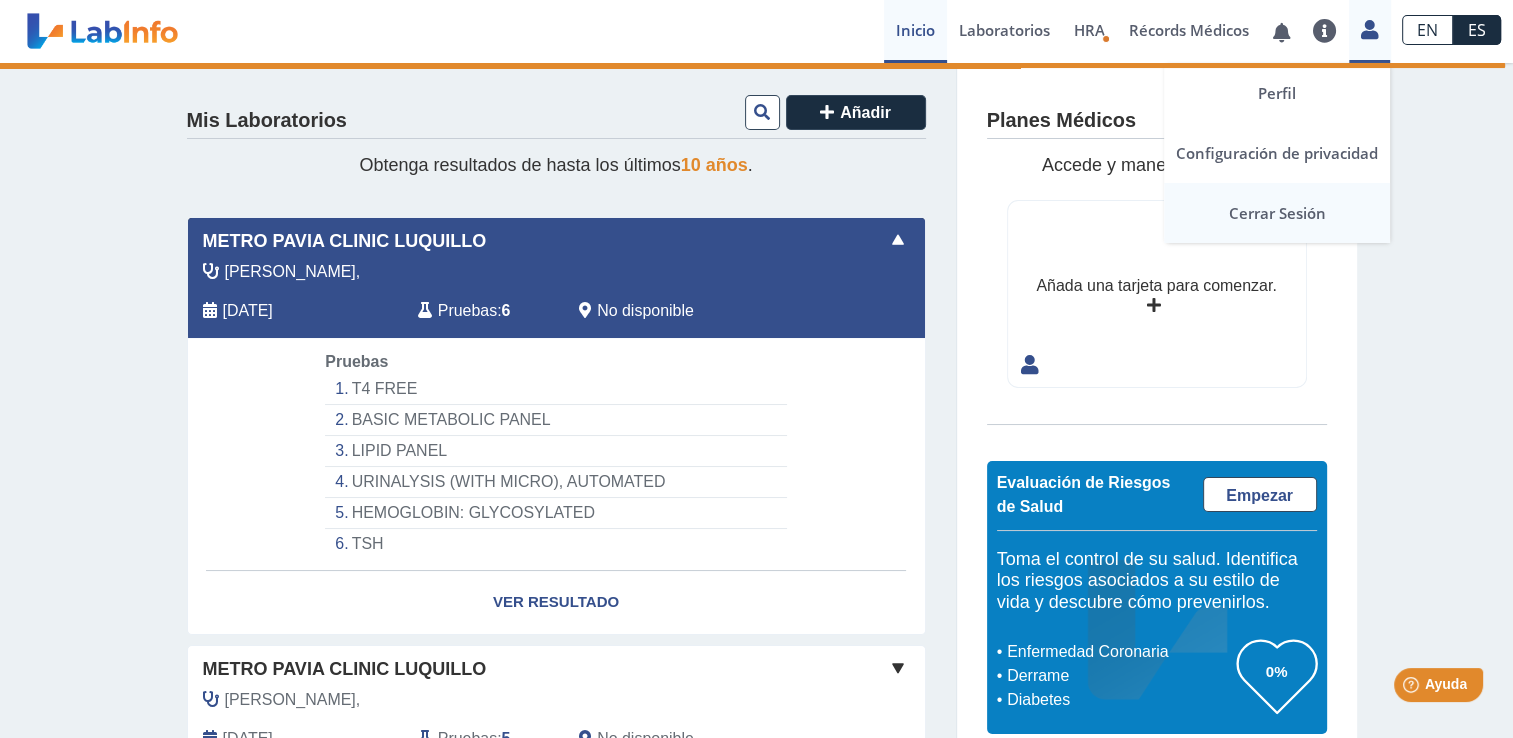 click on "Cerrar Sesión" at bounding box center (1277, 213) 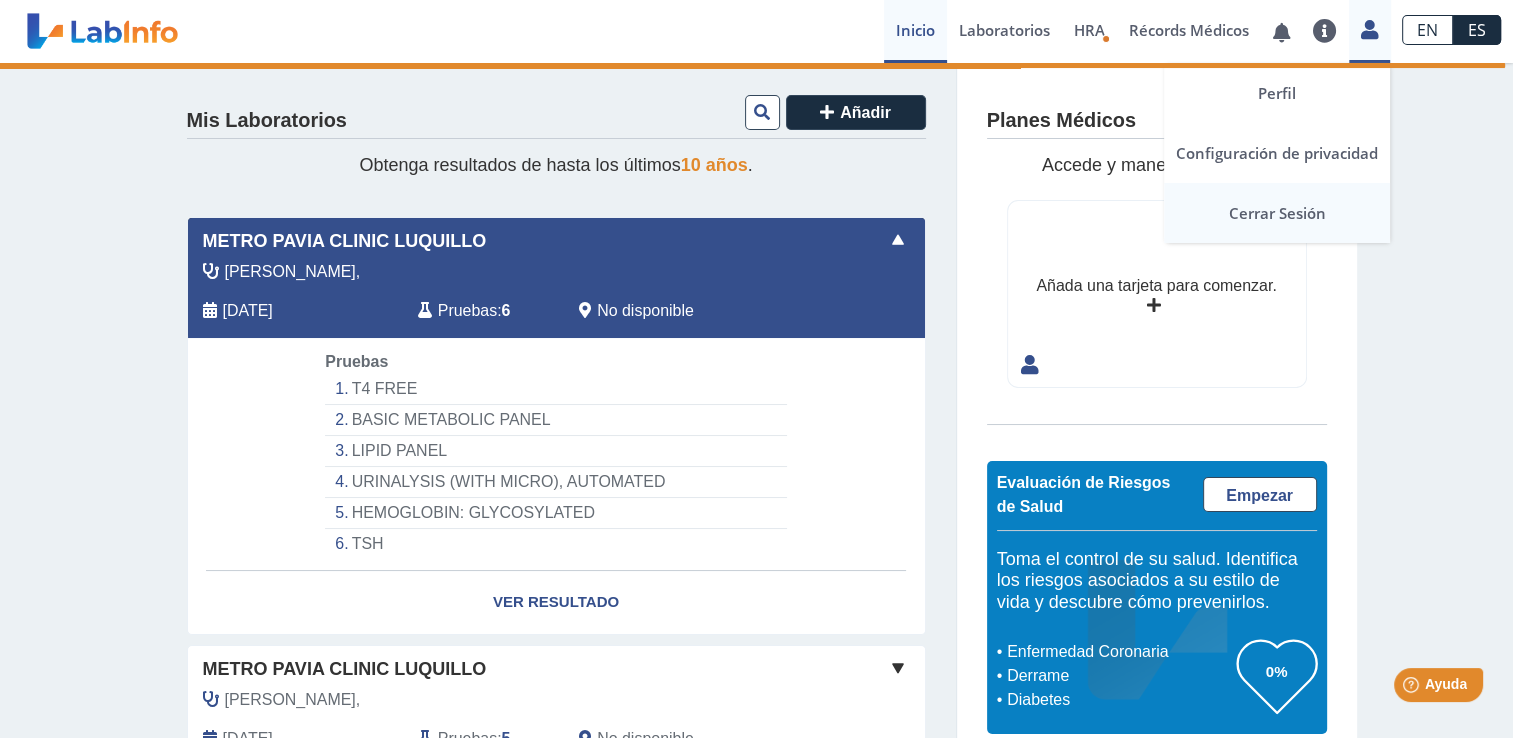 click on "Cerrar Sesión" at bounding box center (1277, 213) 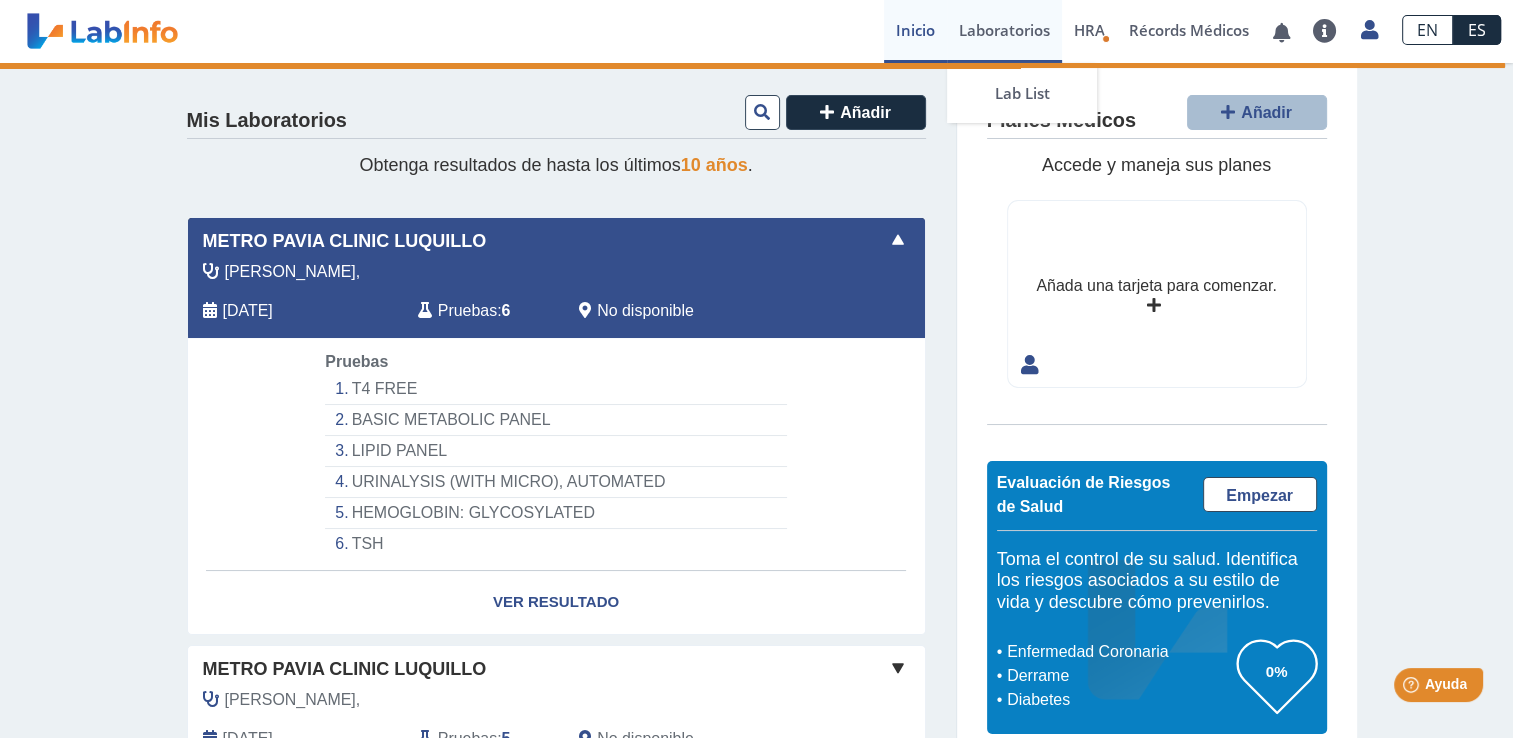 click on "Laboratorios" at bounding box center (1004, 31) 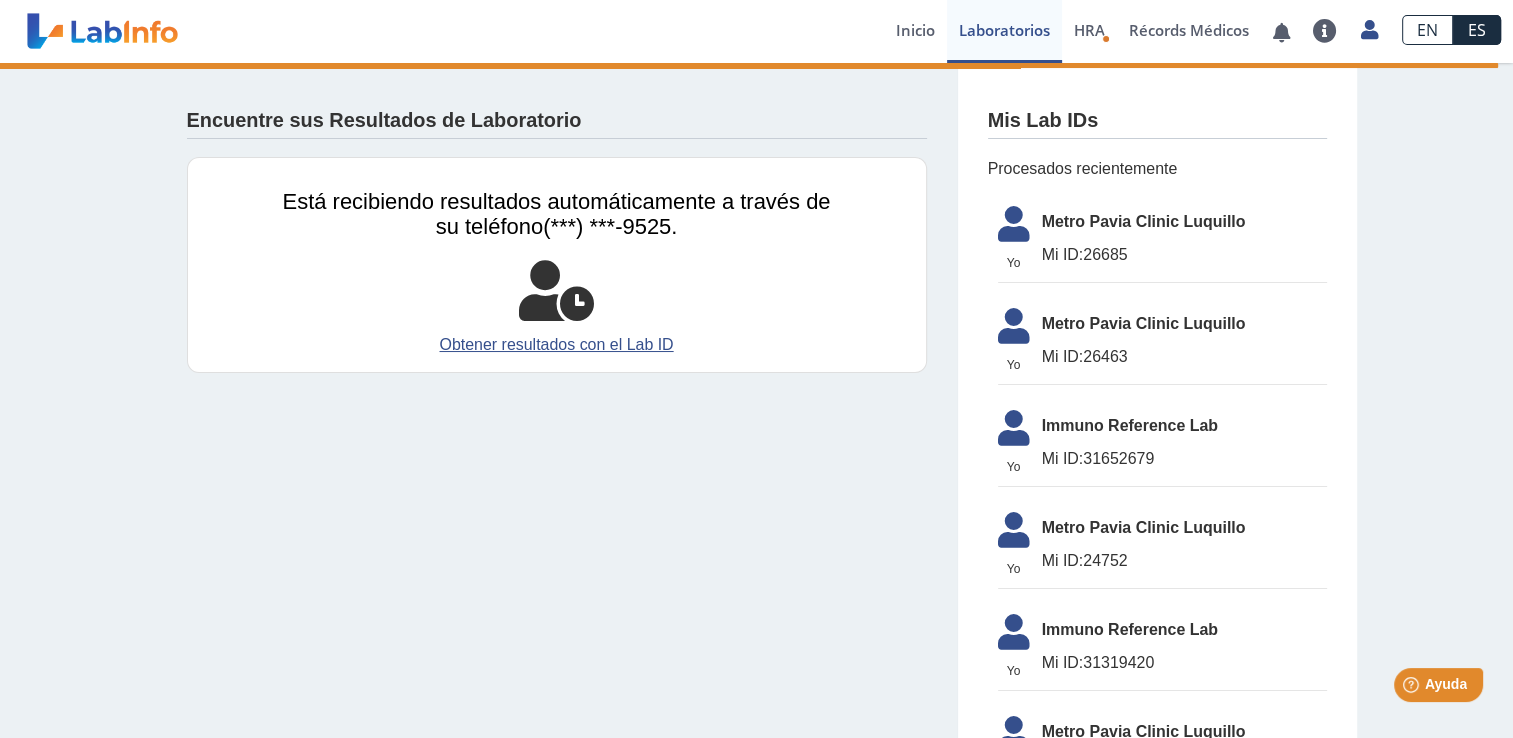 click on "Yo   Yo  Metro Pavia Clinic Luquillo Mi ID:  26463" 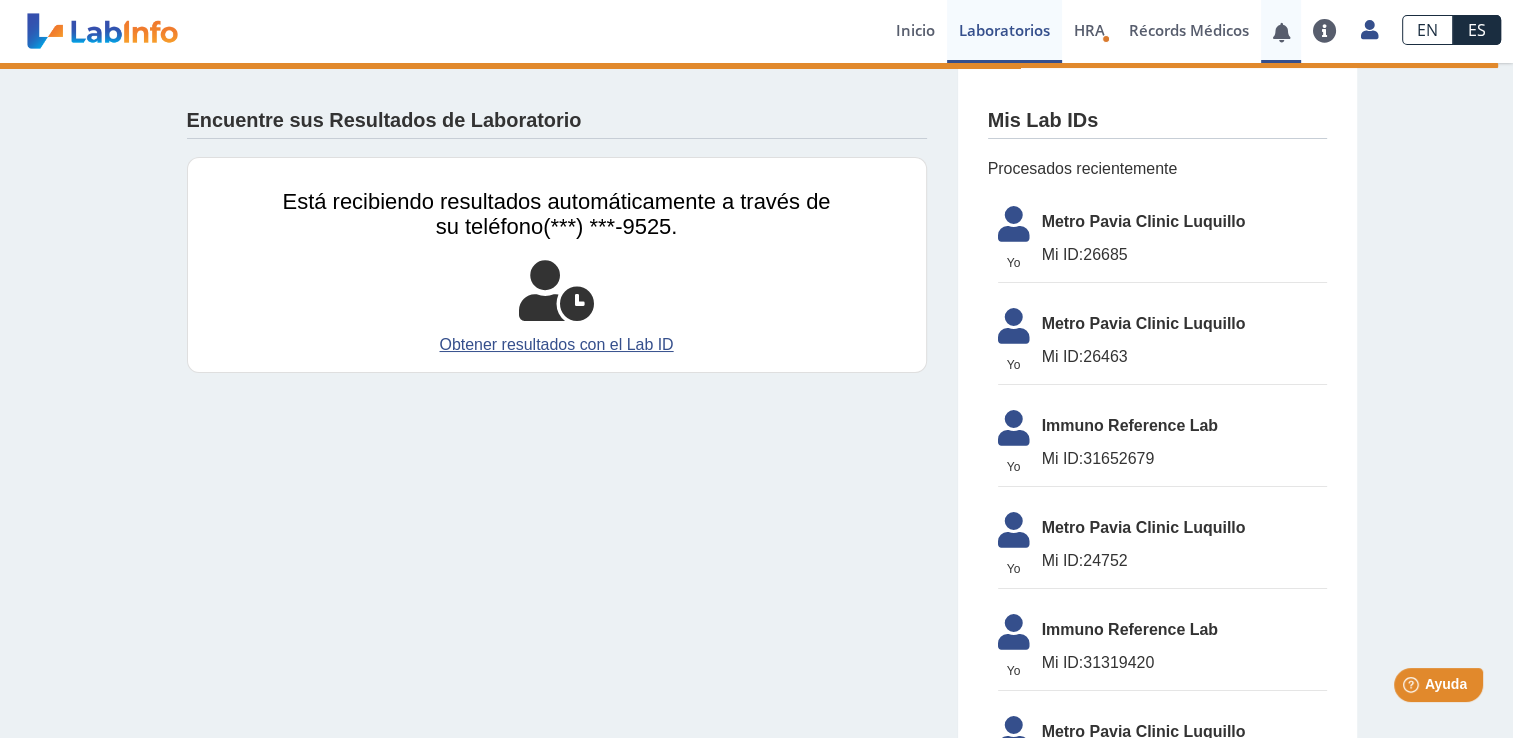click at bounding box center [1281, 31] 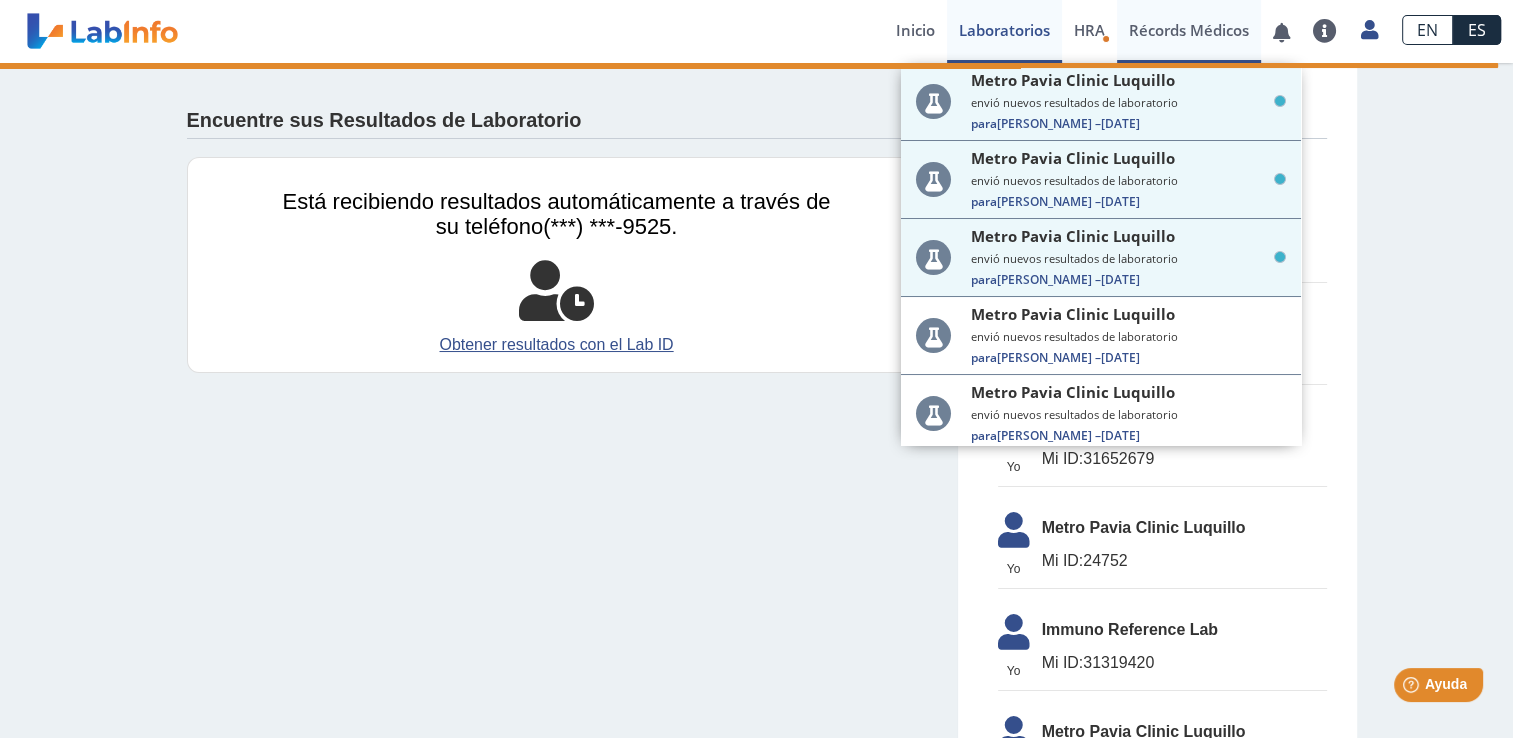 click on "Récords Médicos" at bounding box center (1189, 31) 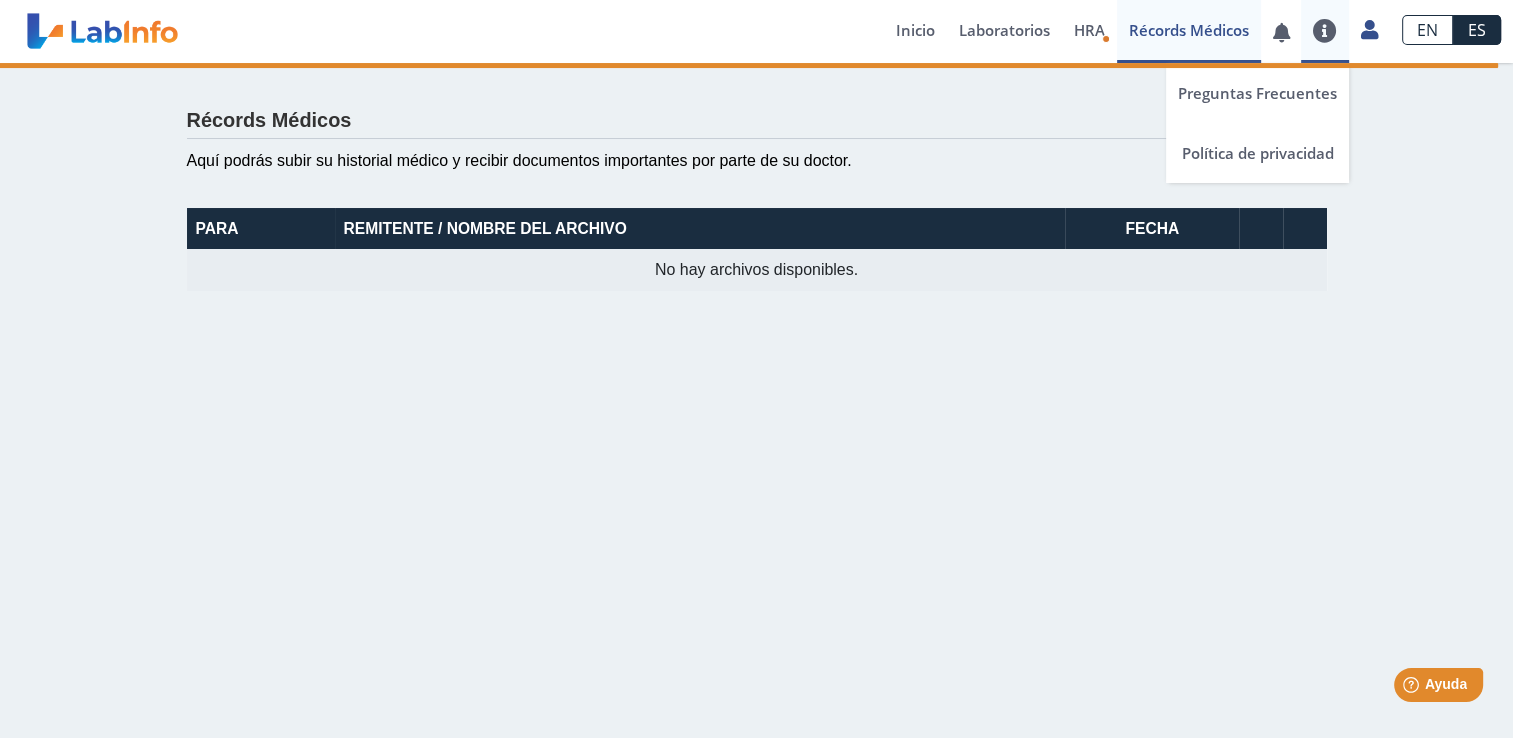 click at bounding box center (1325, 31) 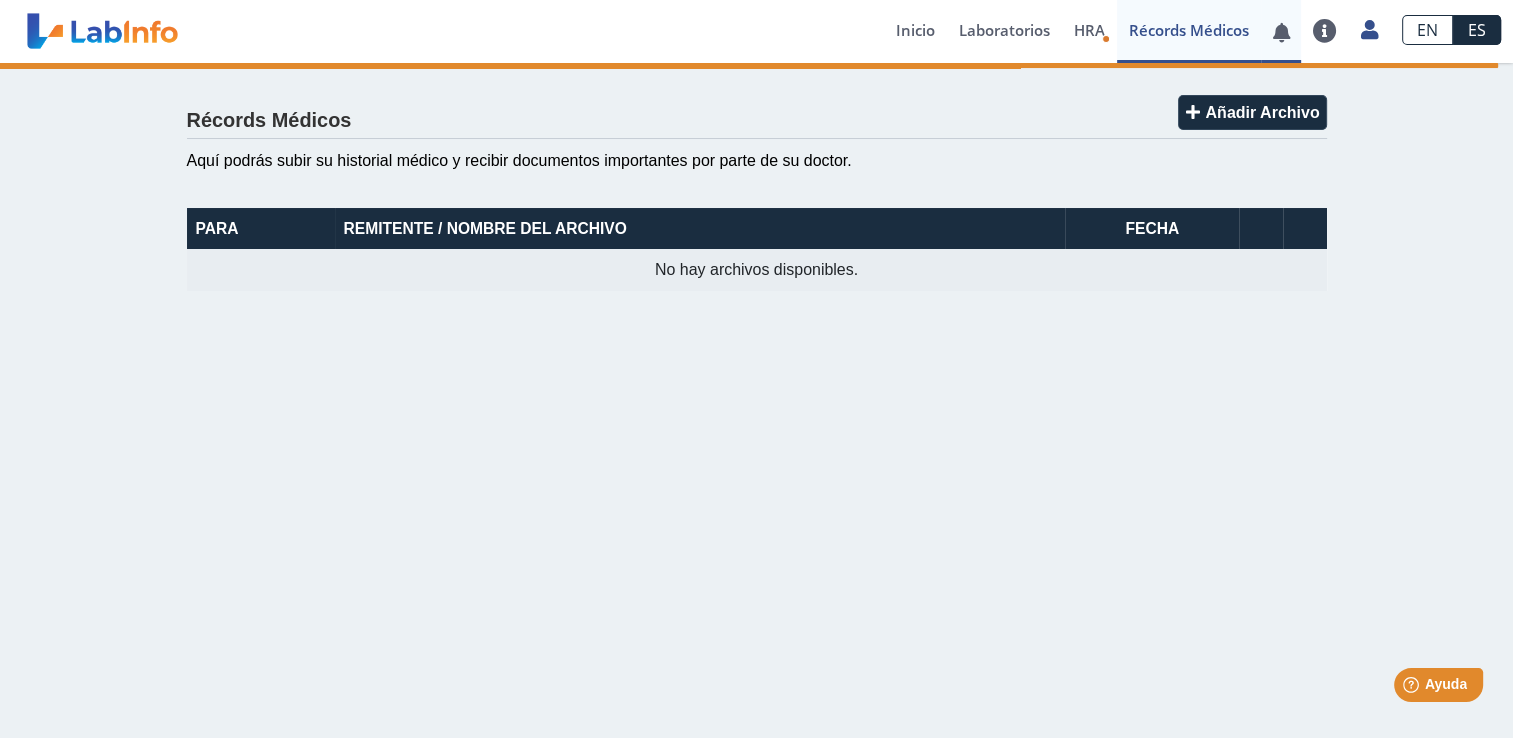 click at bounding box center [1281, 32] 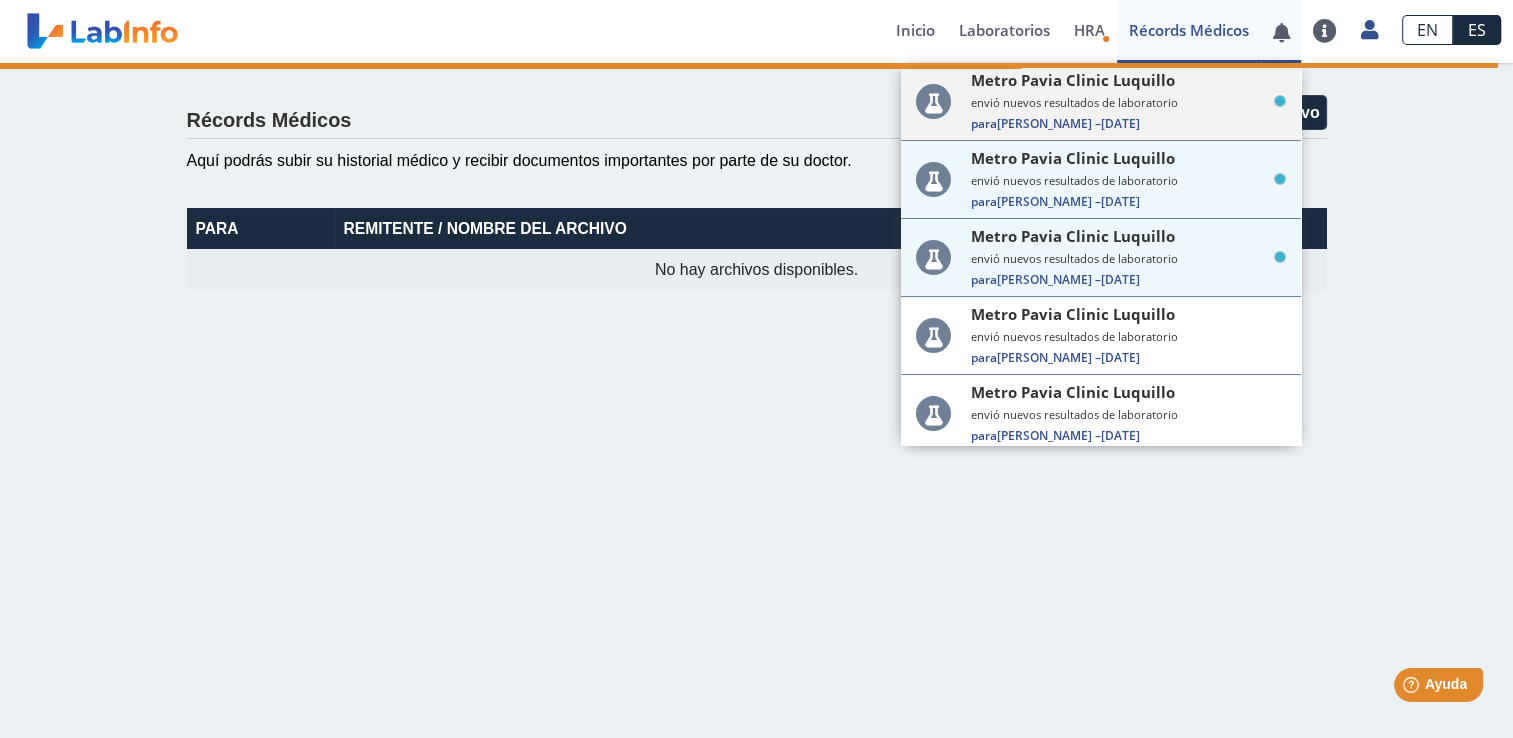click on "envió nuevos resultados de laboratorio" at bounding box center (1128, 102) 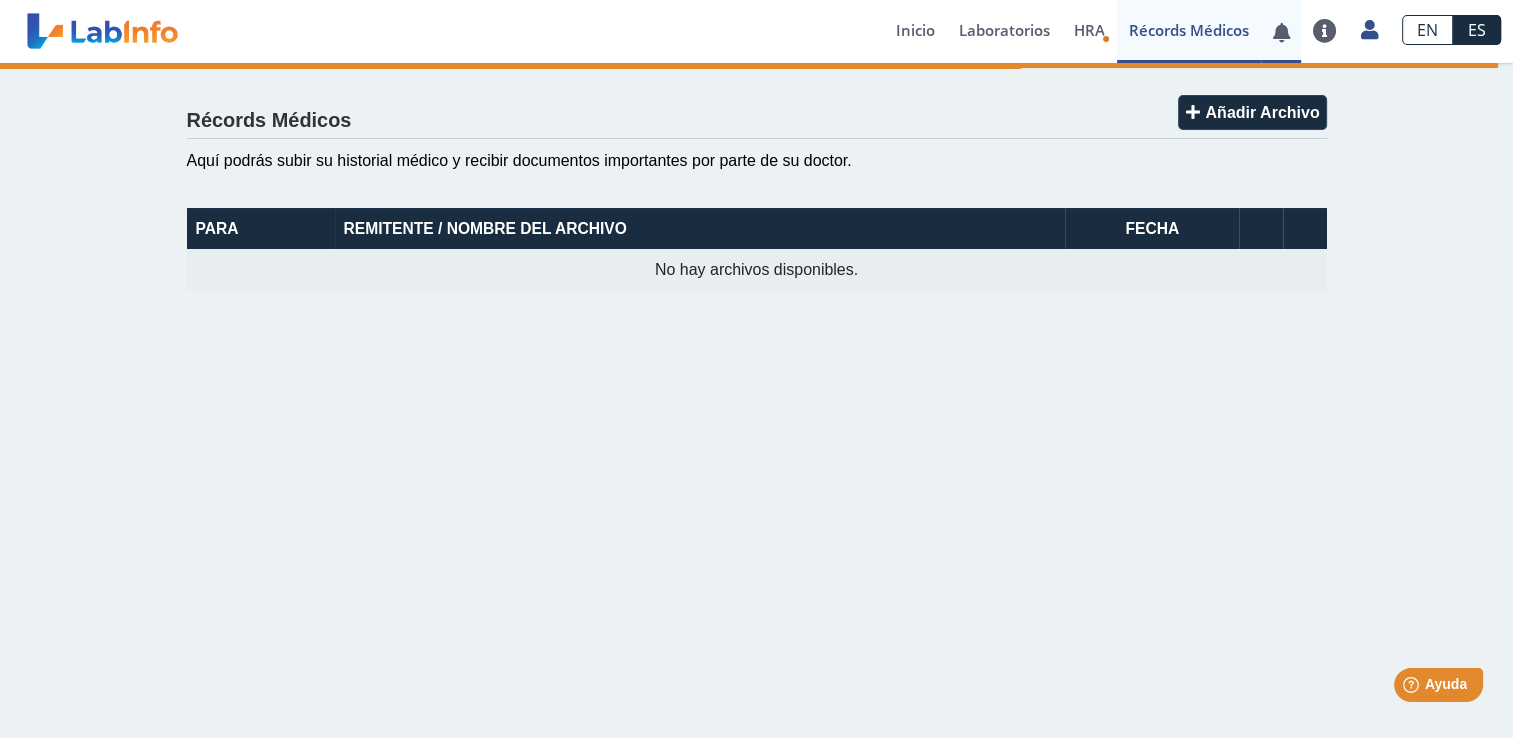 click at bounding box center [1281, 32] 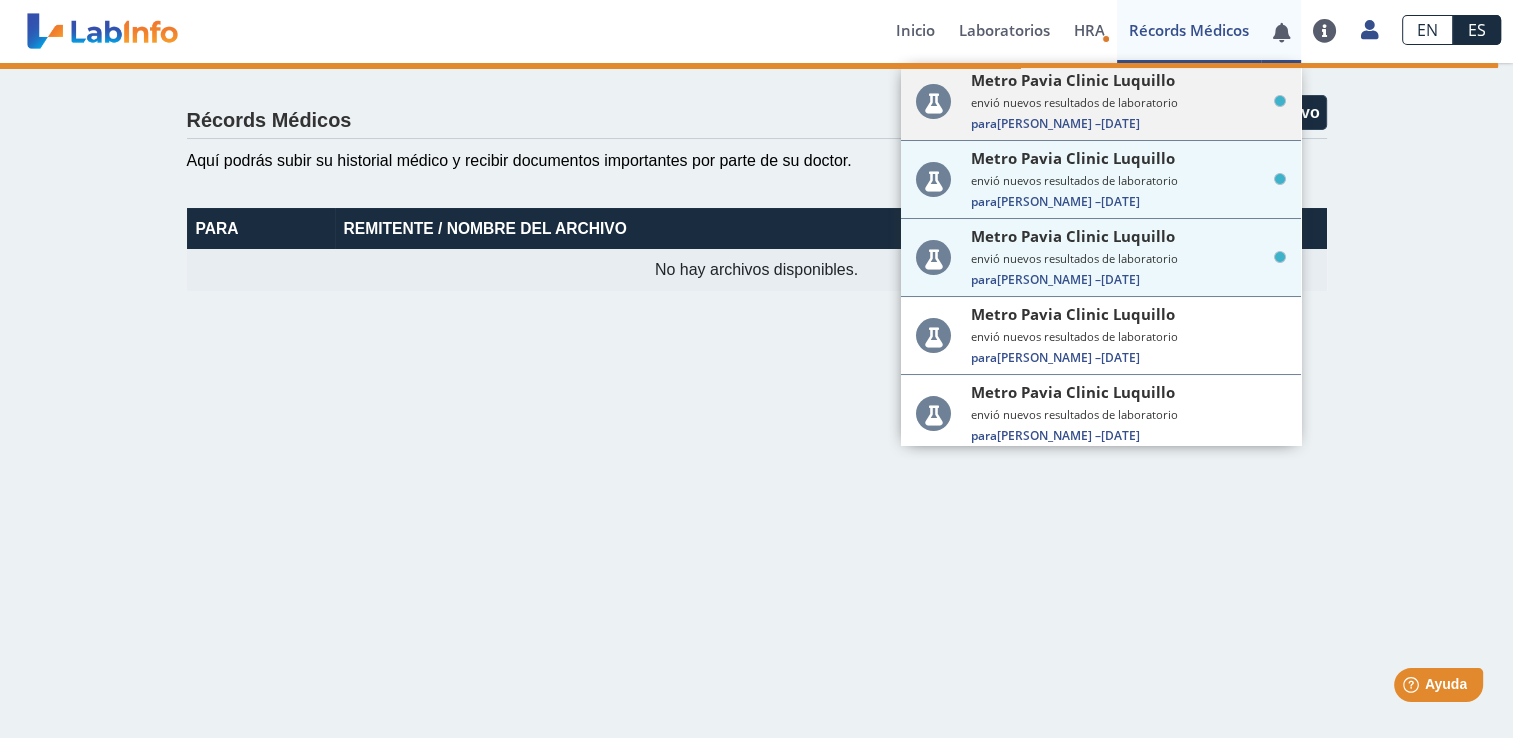 click on "envió nuevos resultados de laboratorio" at bounding box center [1128, 102] 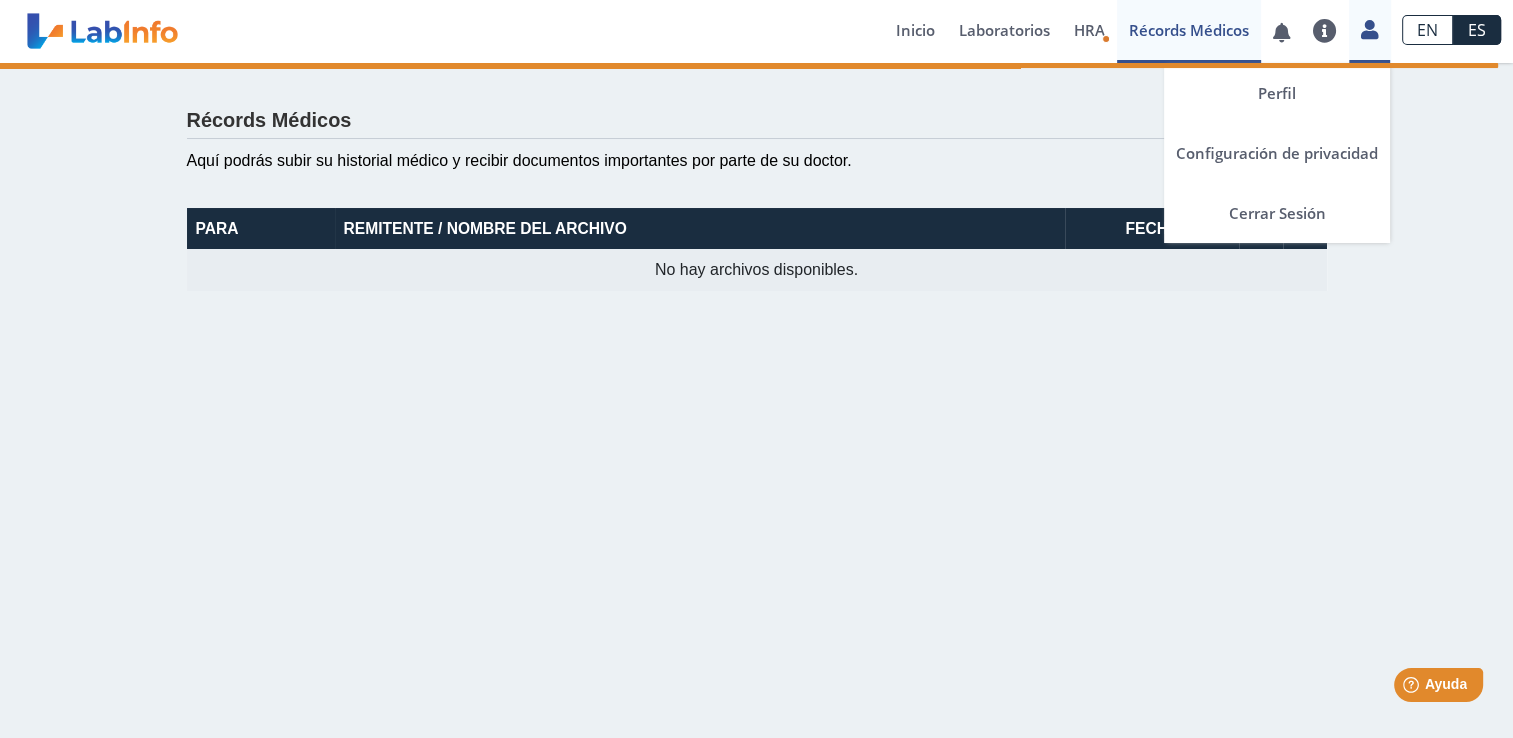 click at bounding box center [1369, 29] 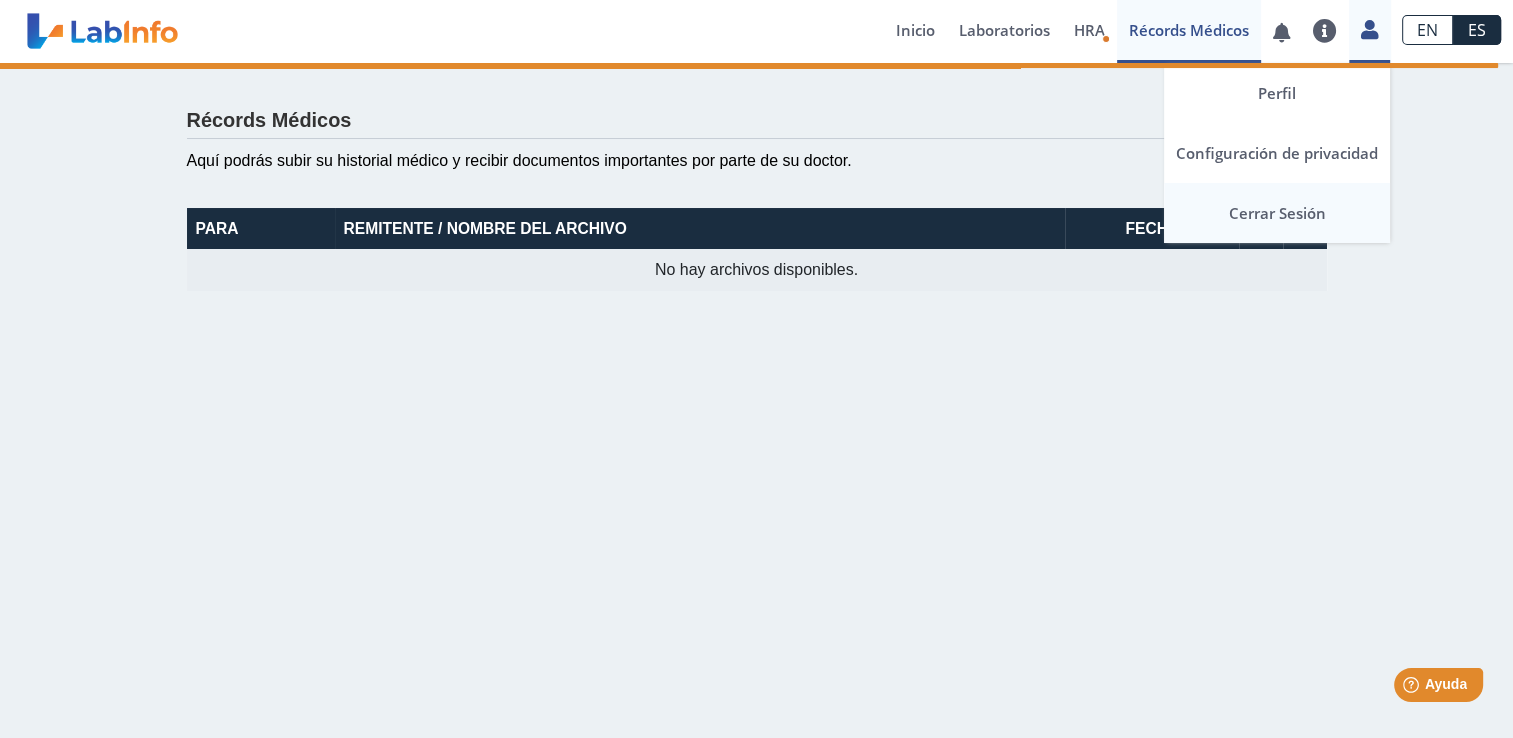 click on "Cerrar Sesión" at bounding box center [1277, 213] 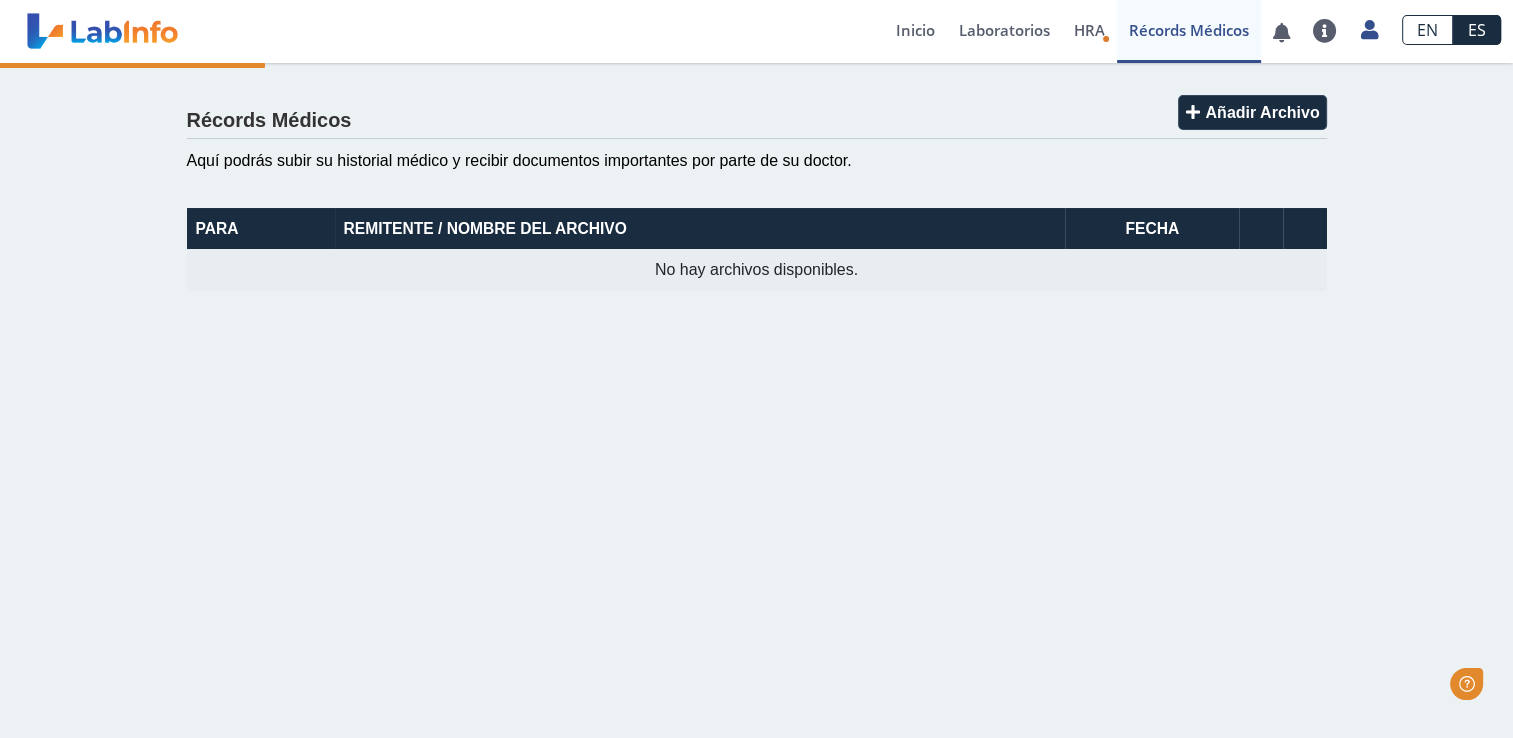scroll, scrollTop: 0, scrollLeft: 0, axis: both 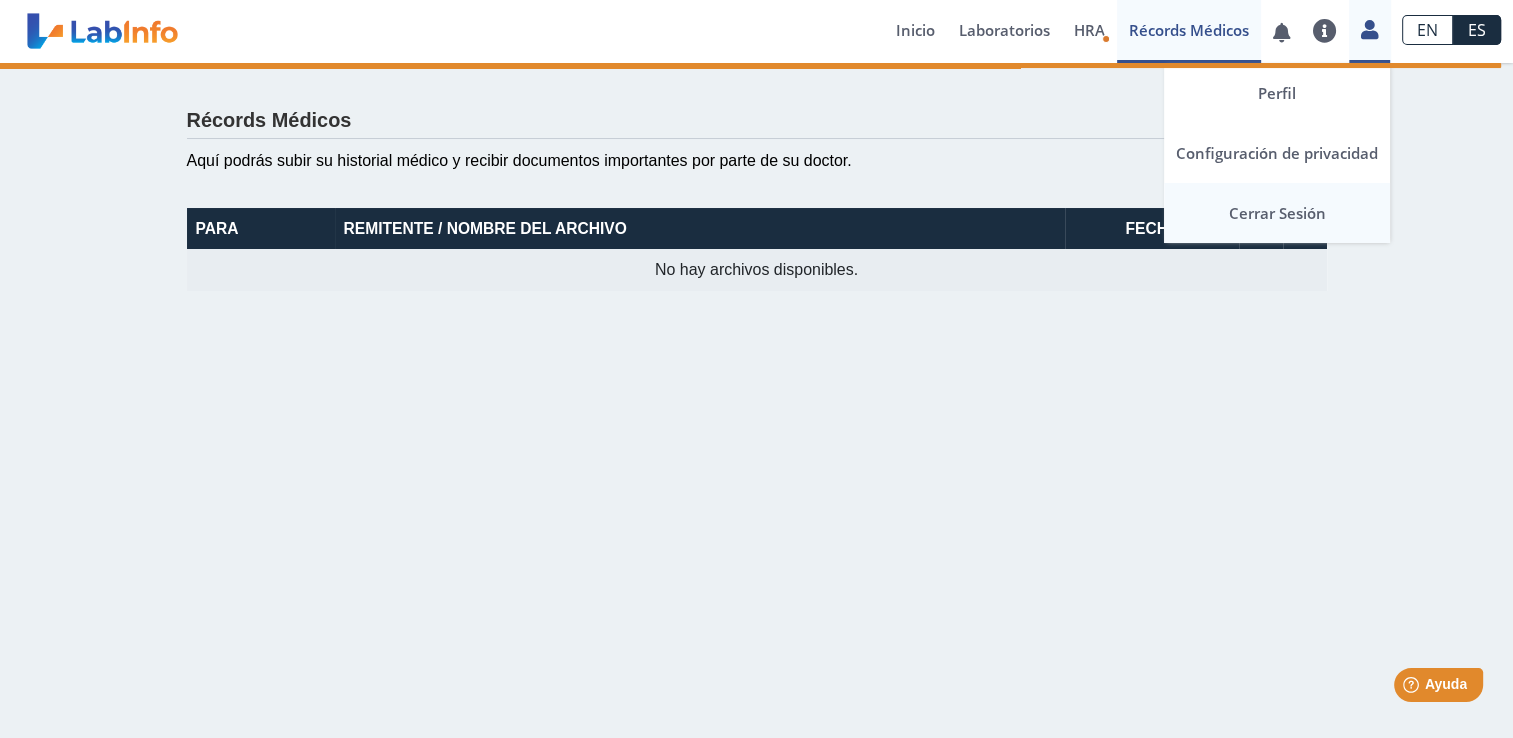 click on "Cerrar Sesión" at bounding box center [1277, 213] 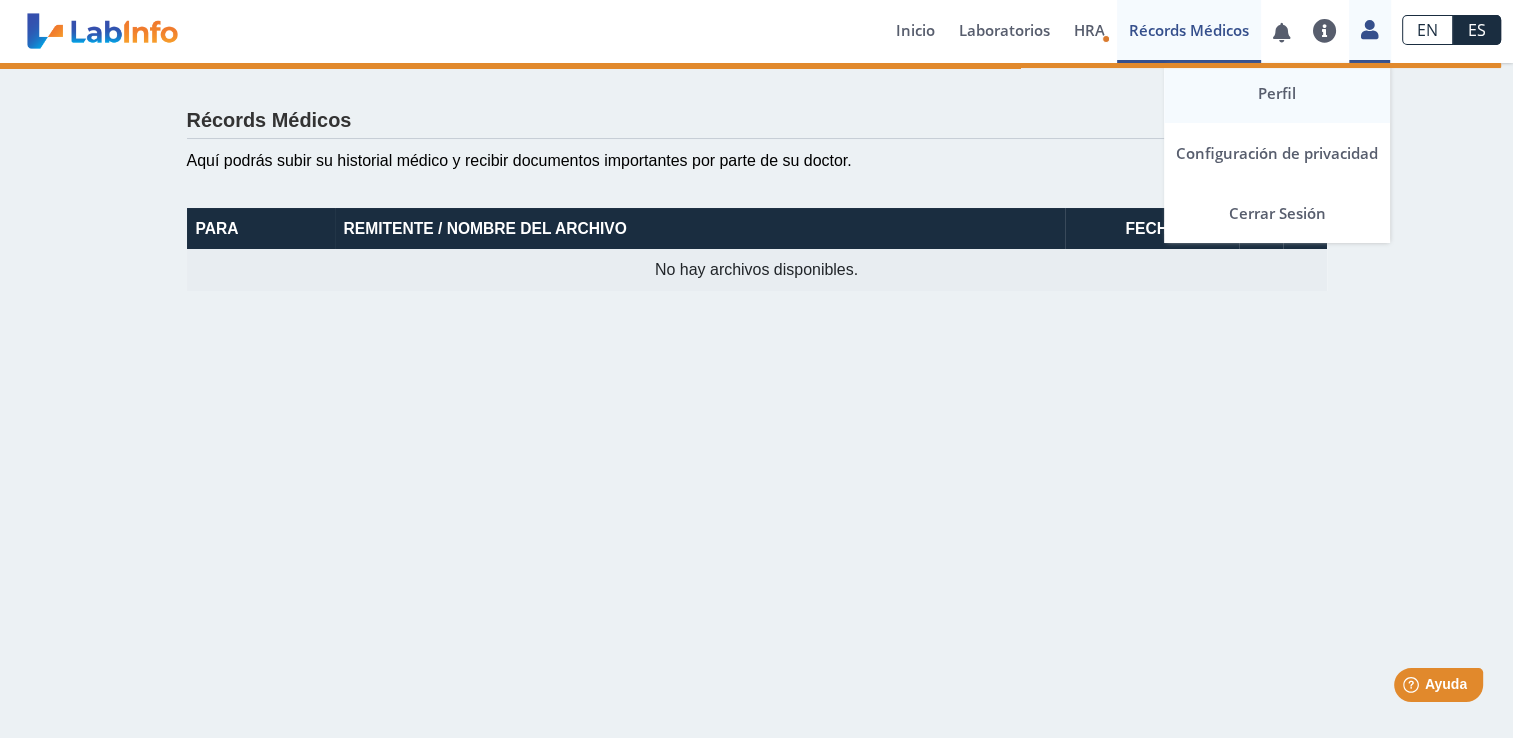 click on "Perfil" at bounding box center [1277, 93] 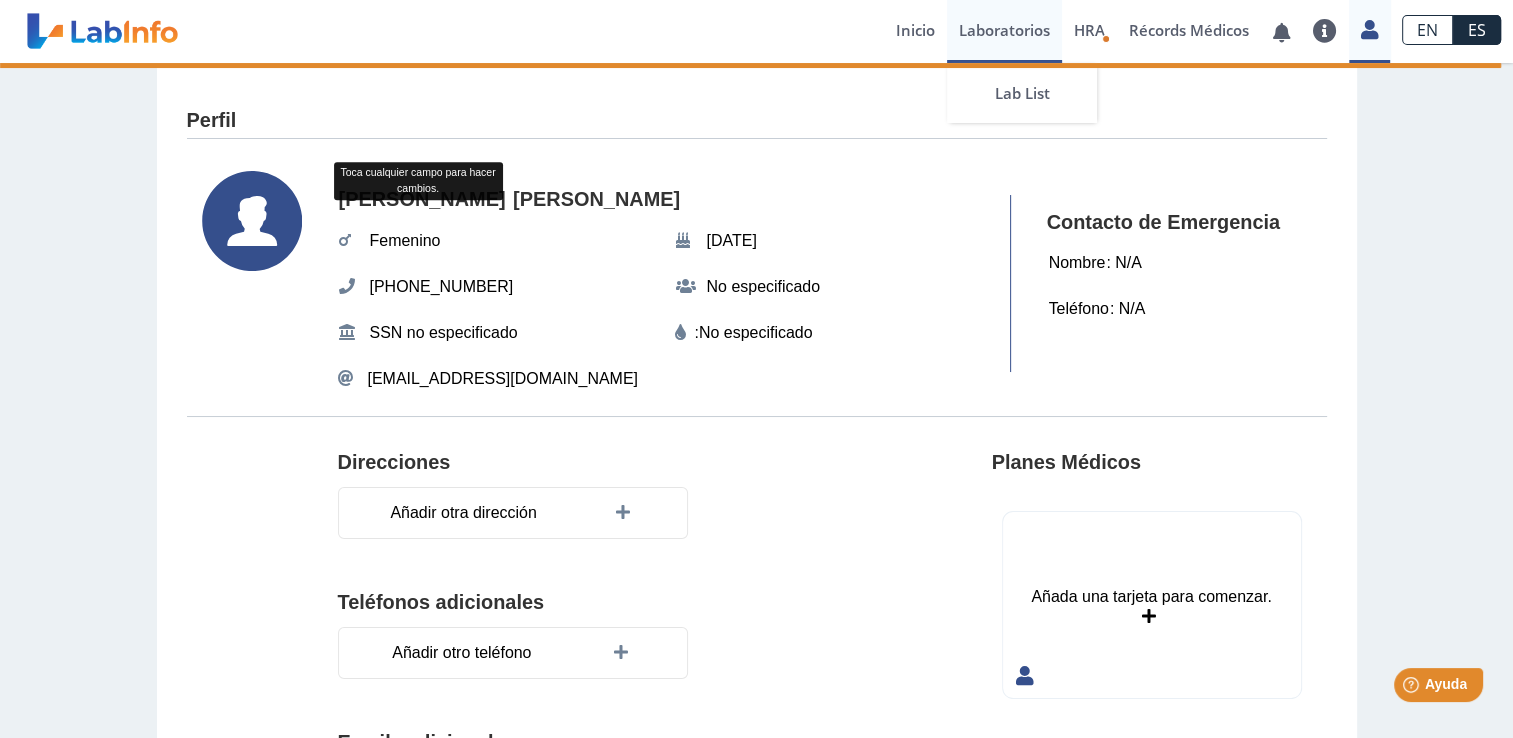 click on "Laboratorios" at bounding box center [1004, 31] 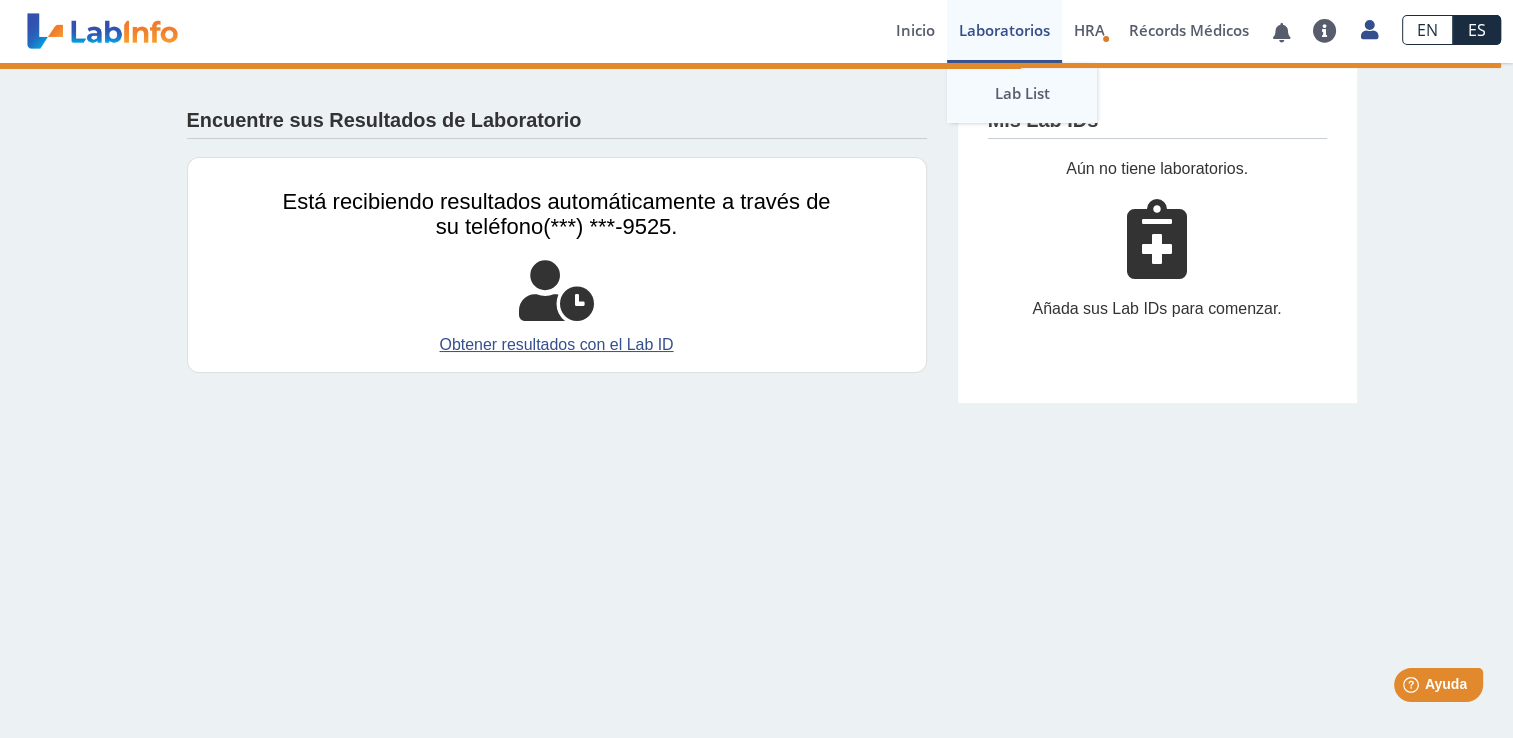 click on "Lab List" at bounding box center [1022, 93] 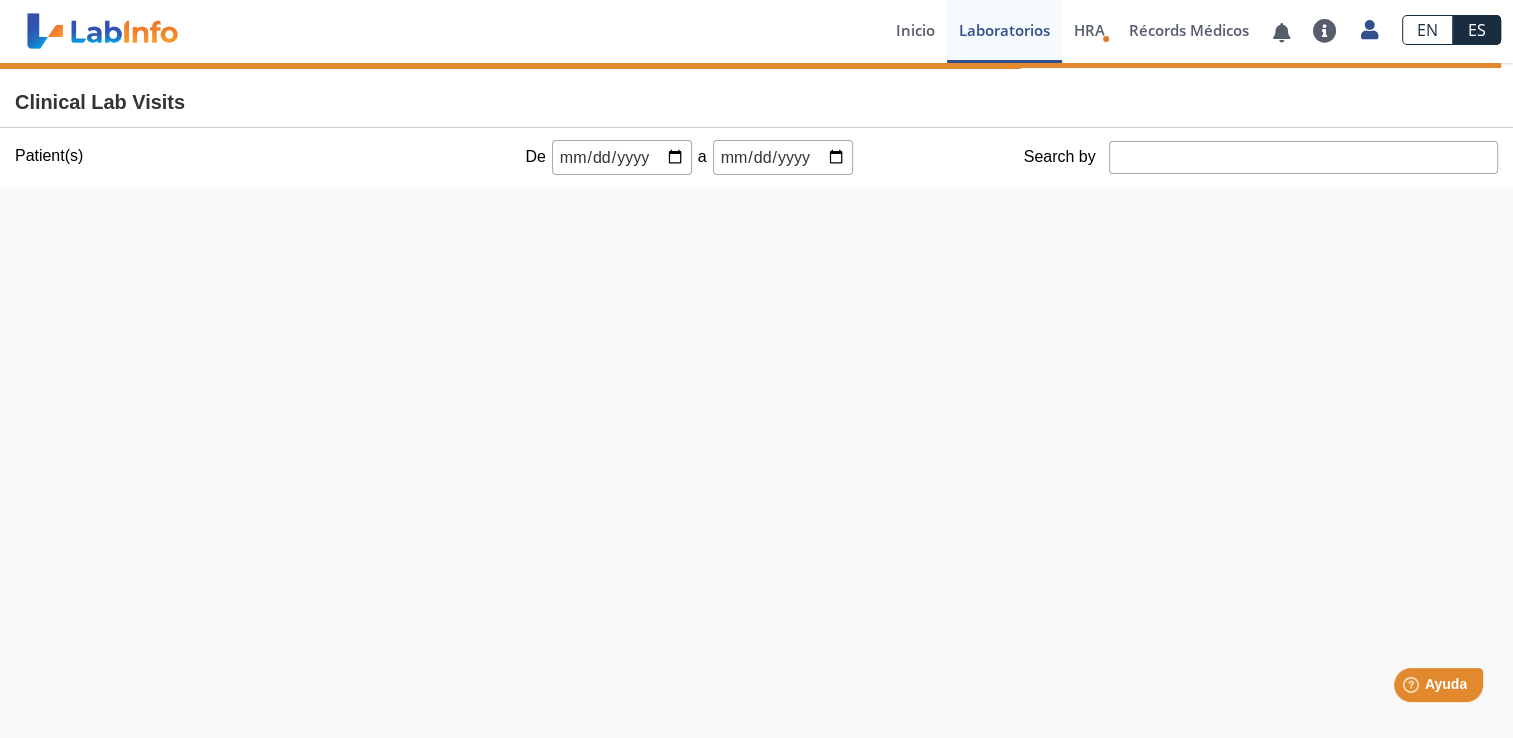 click at bounding box center (622, 157) 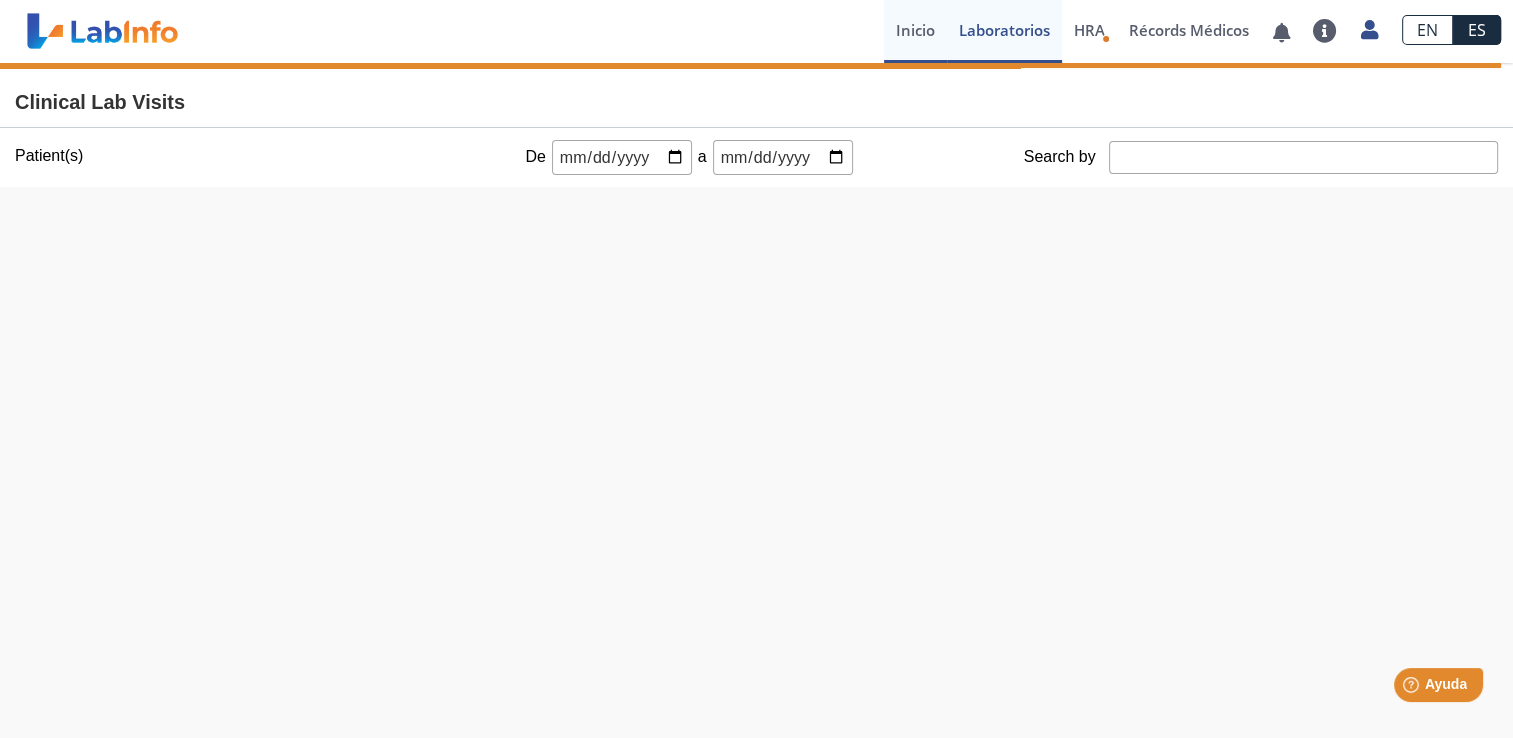 click on "Inicio" at bounding box center (915, 31) 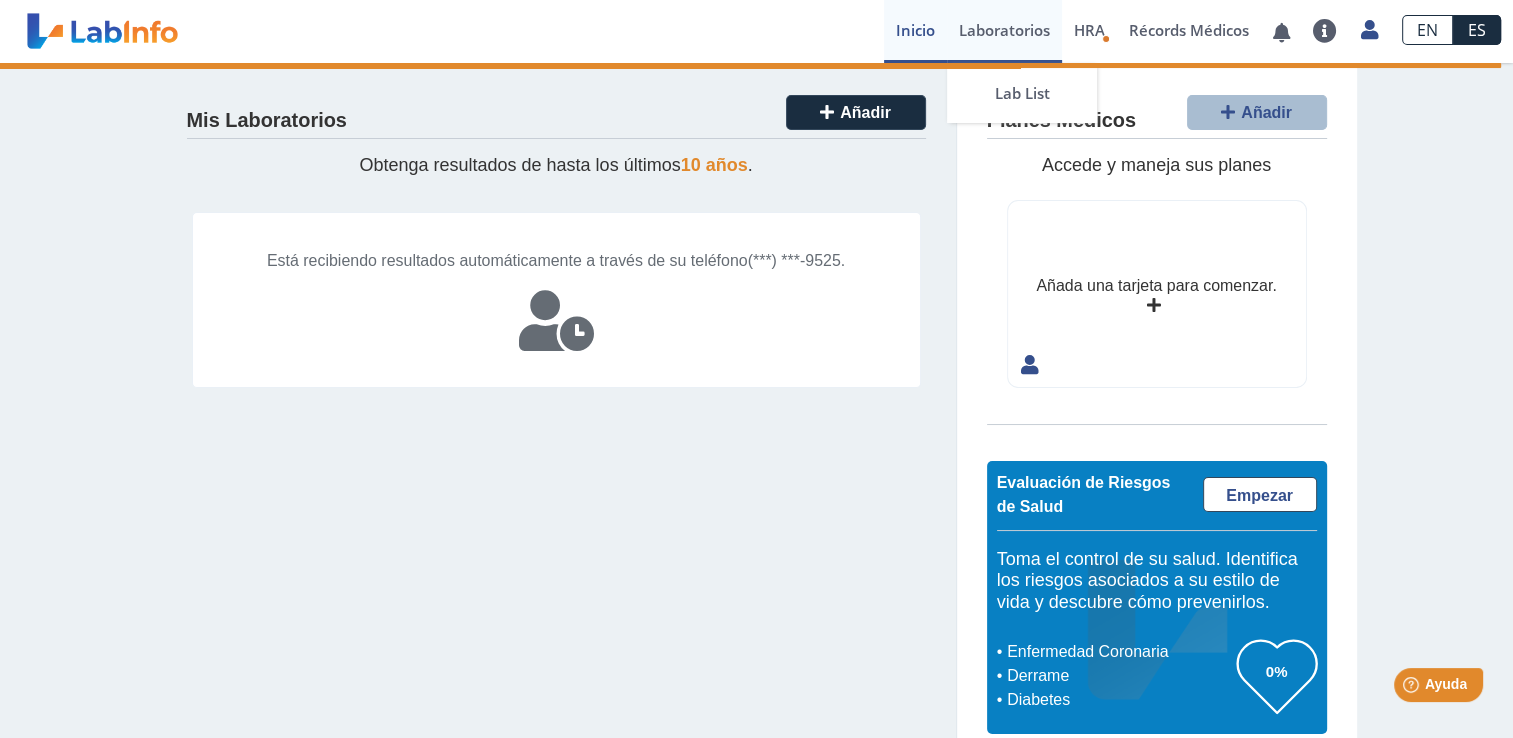 click on "Laboratorios" at bounding box center (1004, 31) 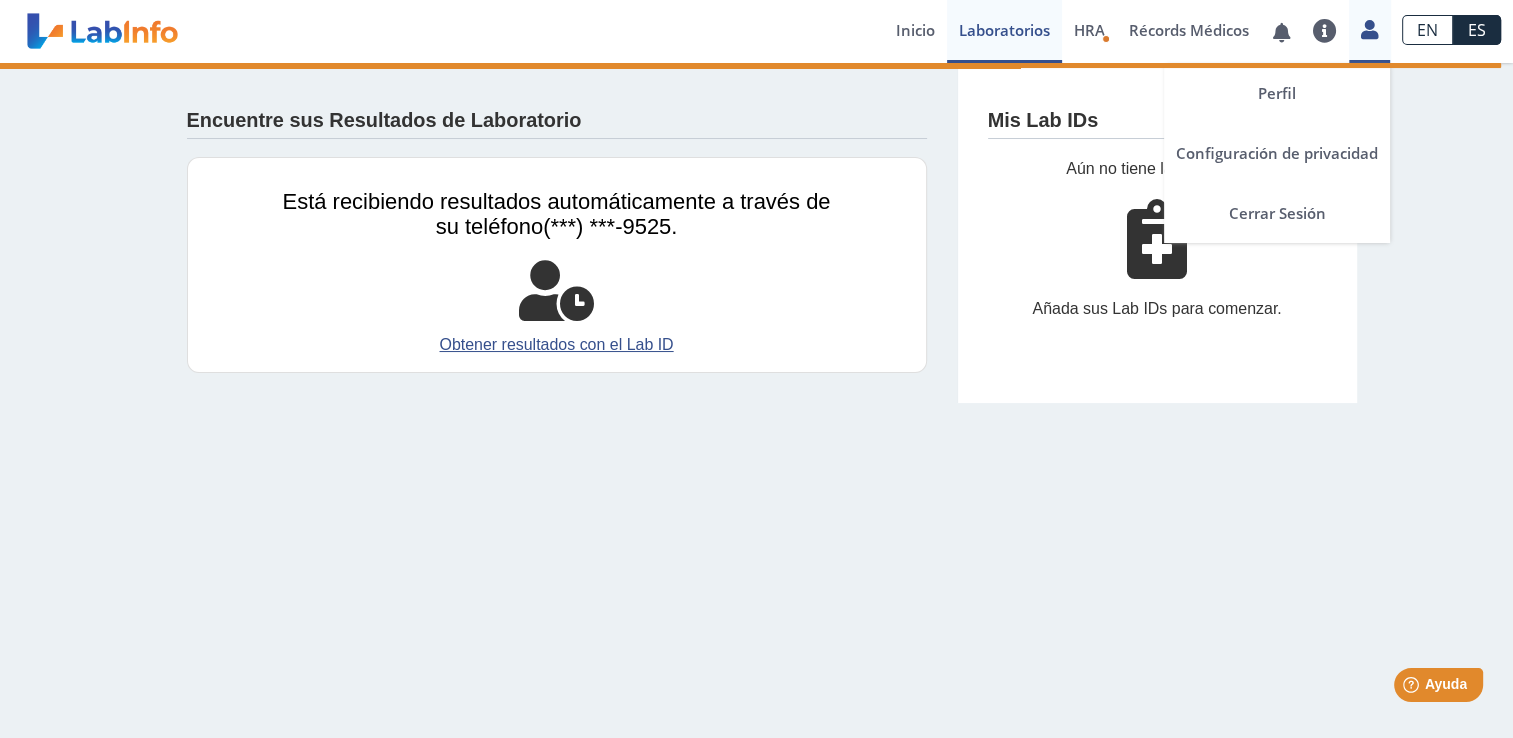 click at bounding box center [1369, 29] 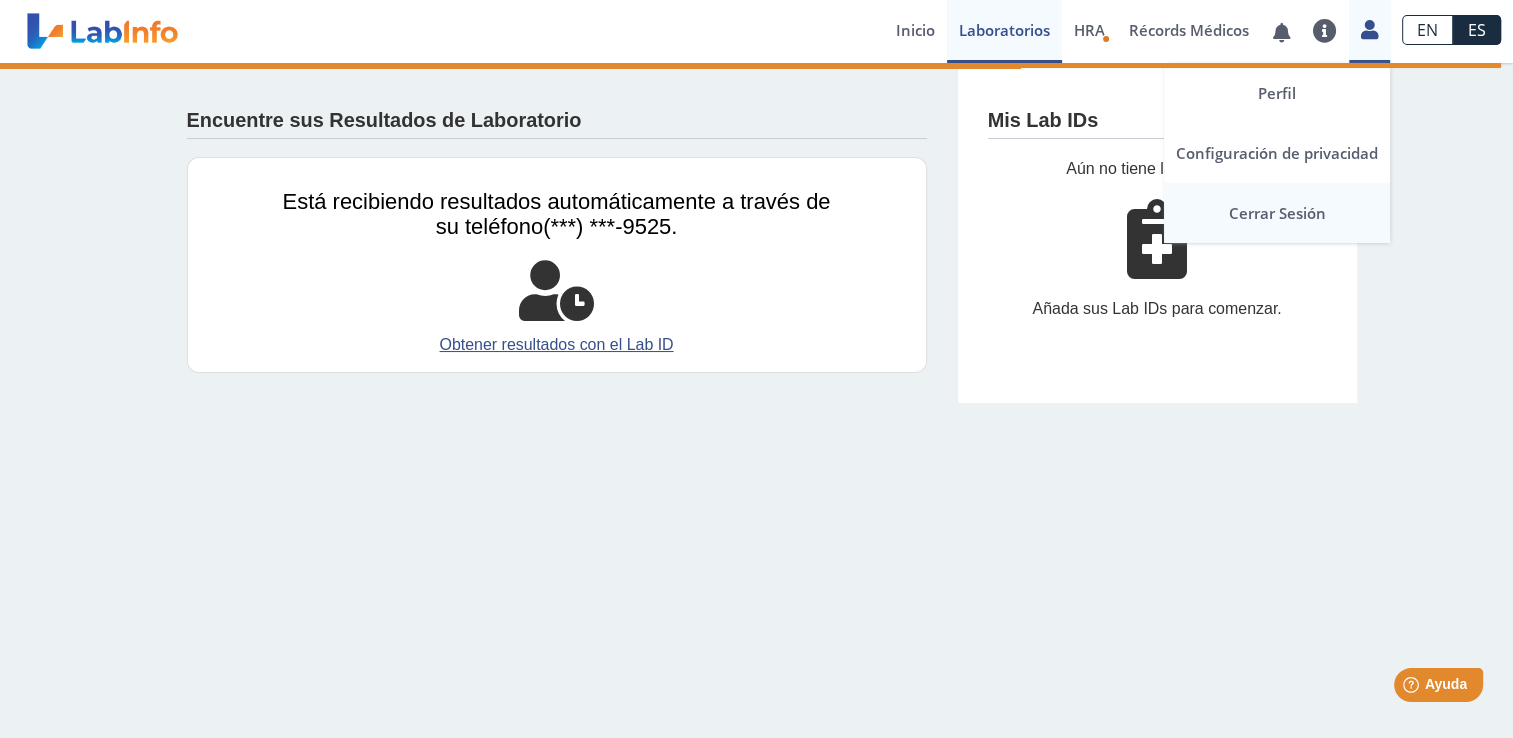 click on "Cerrar Sesión" at bounding box center (1277, 213) 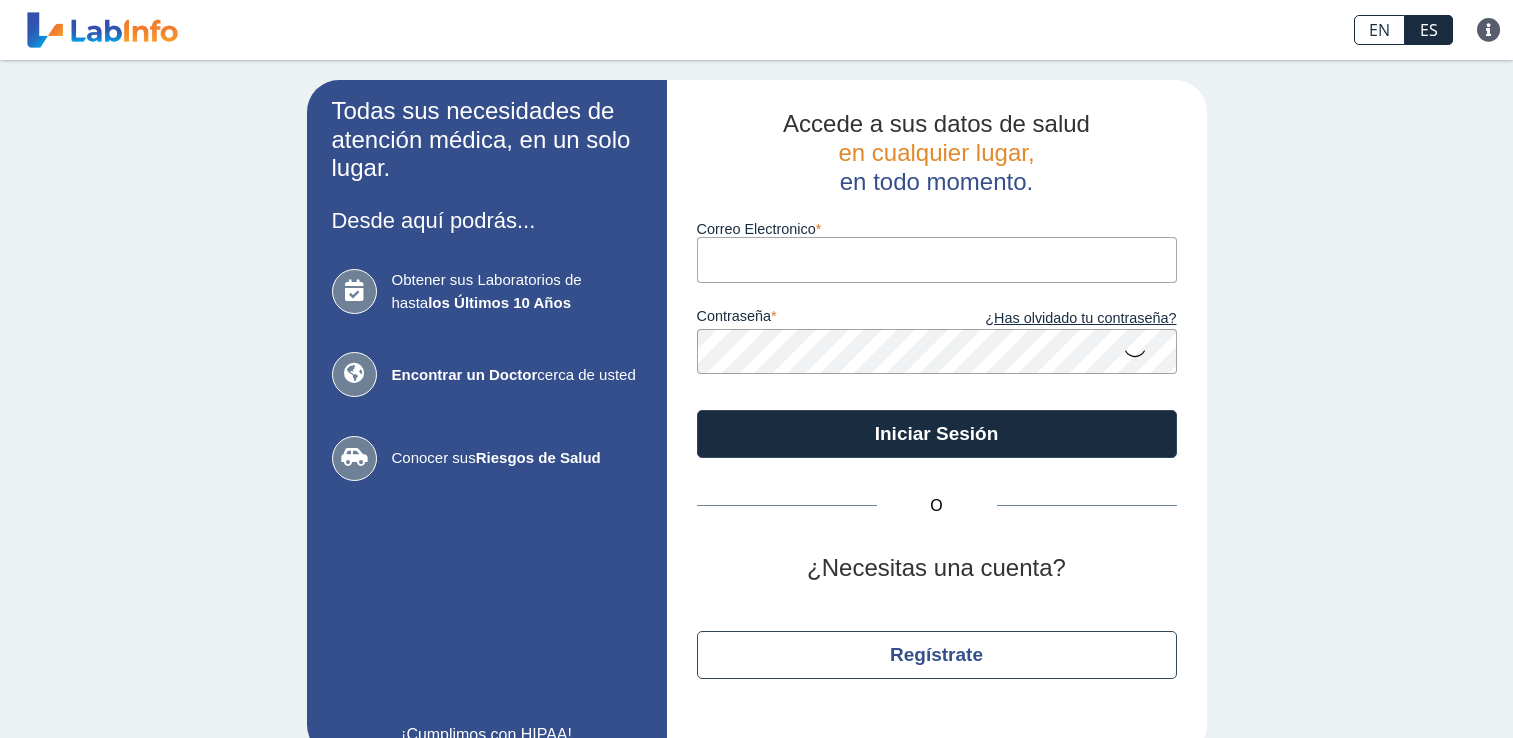scroll, scrollTop: 0, scrollLeft: 0, axis: both 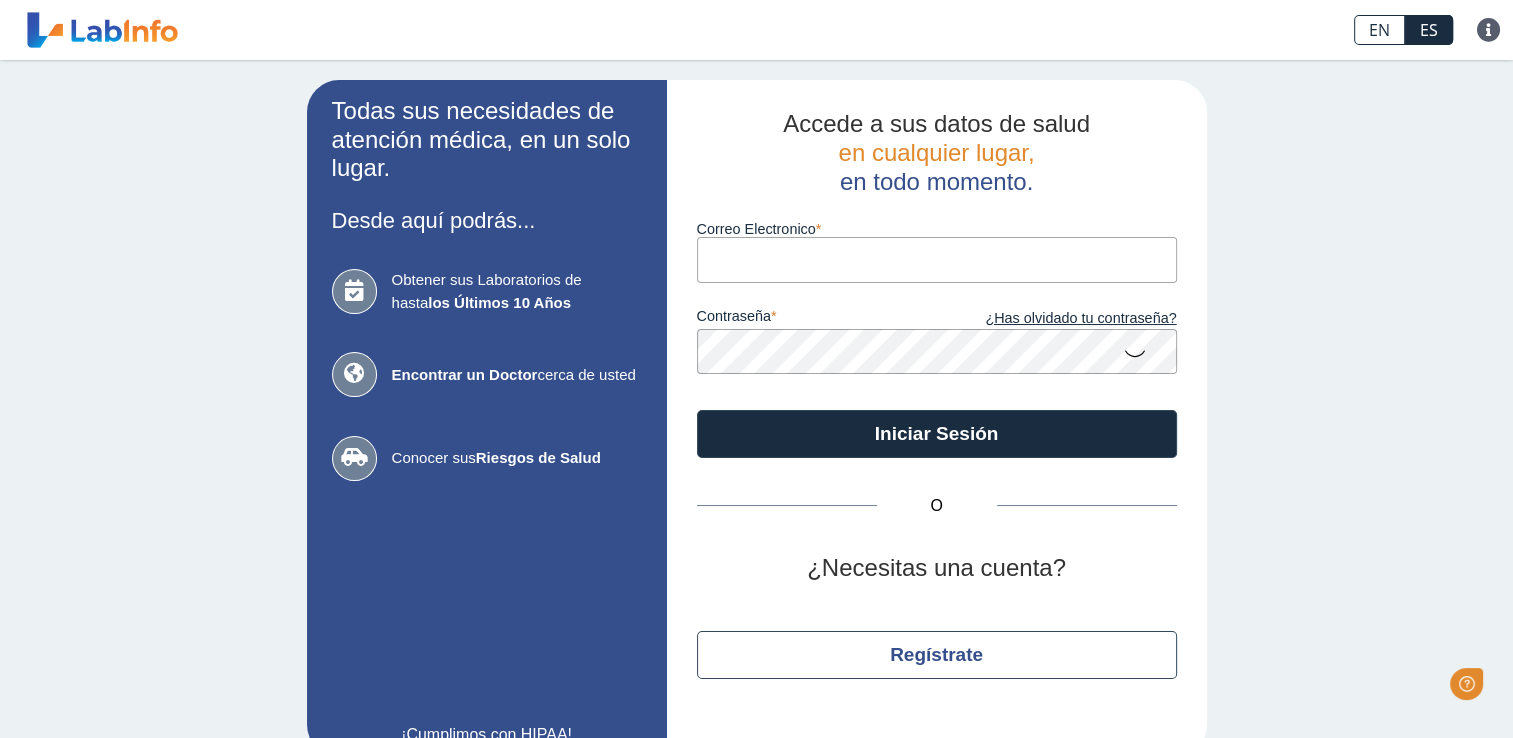 click on "Correo Electronico" at bounding box center (937, 259) 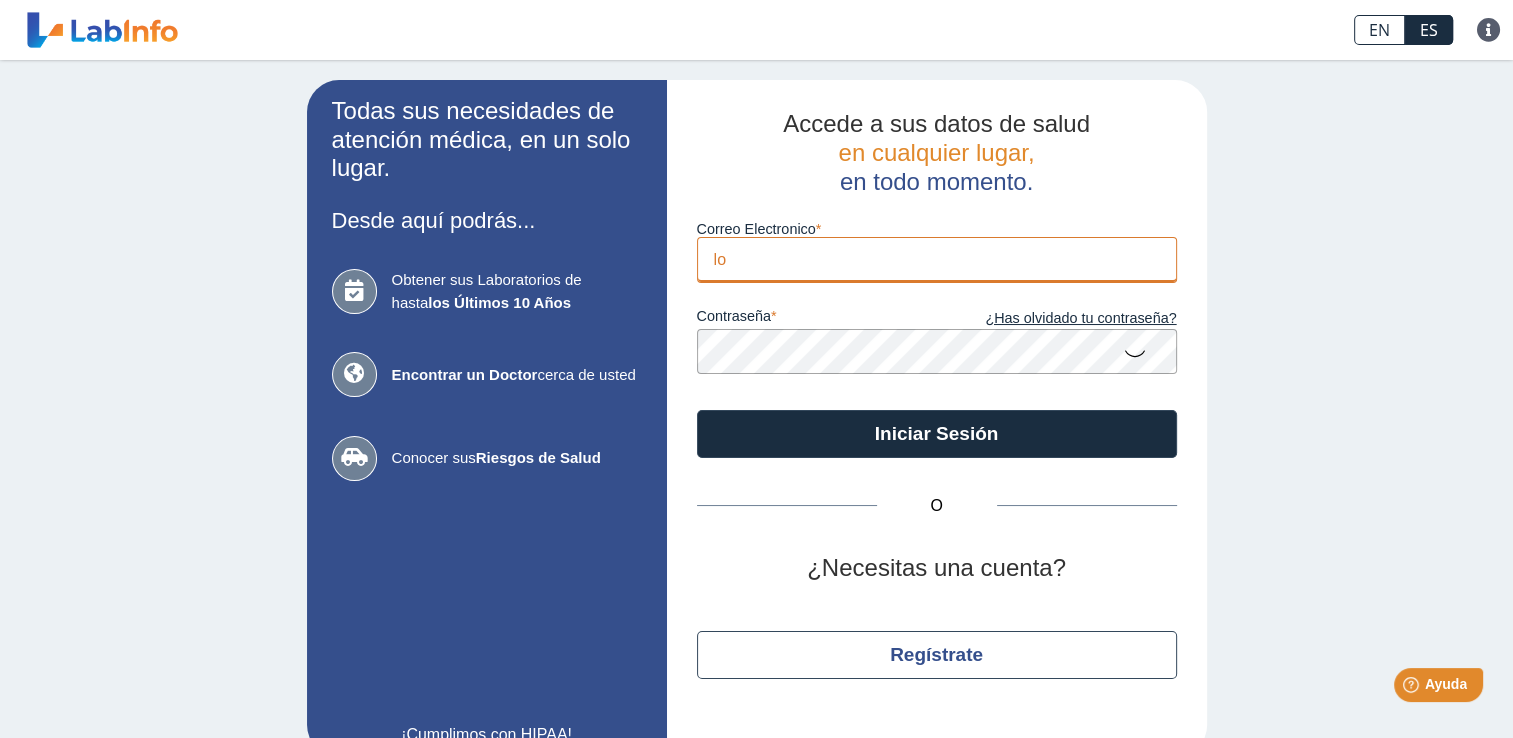 click on "Iniciar Sesión" 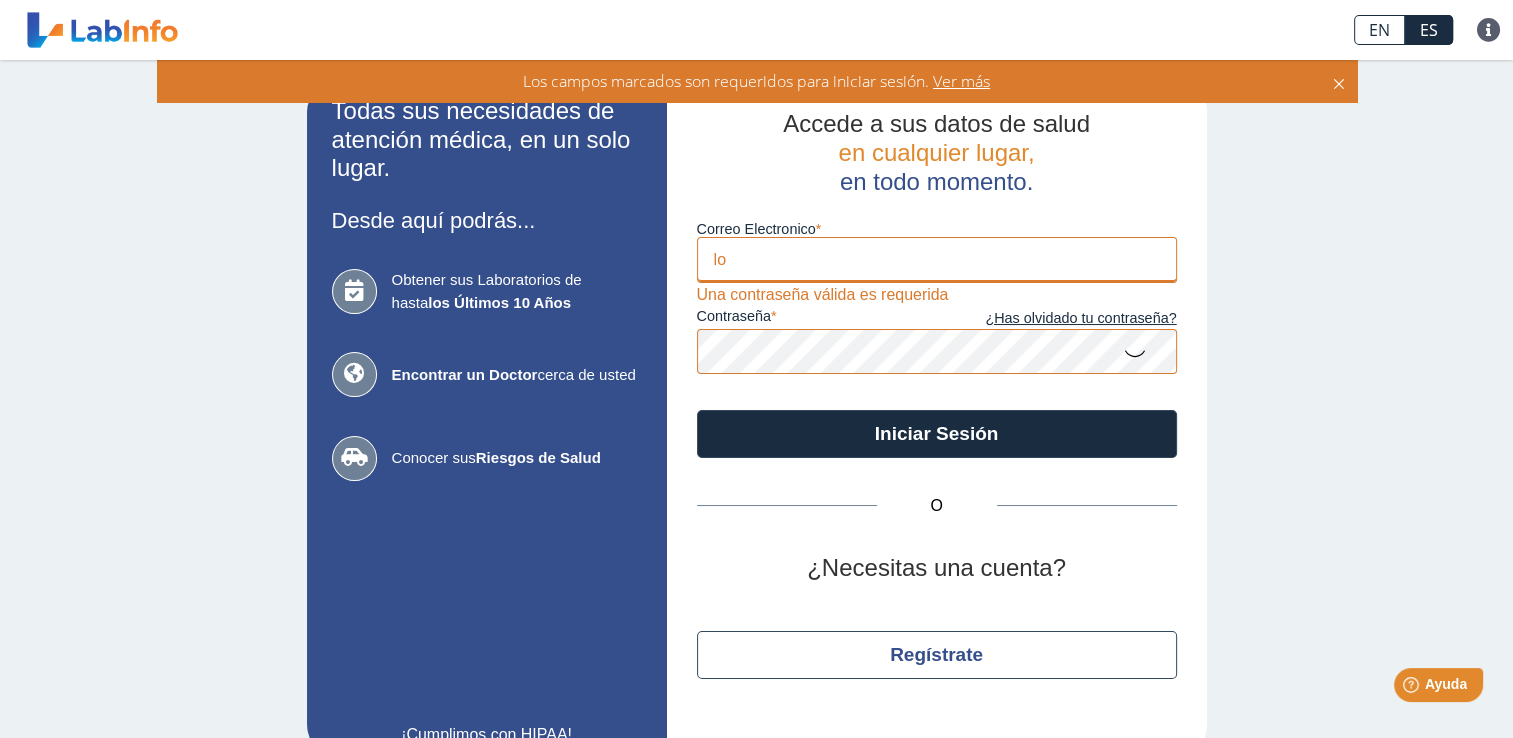 type on "lopezmarimer@yahoo.com" 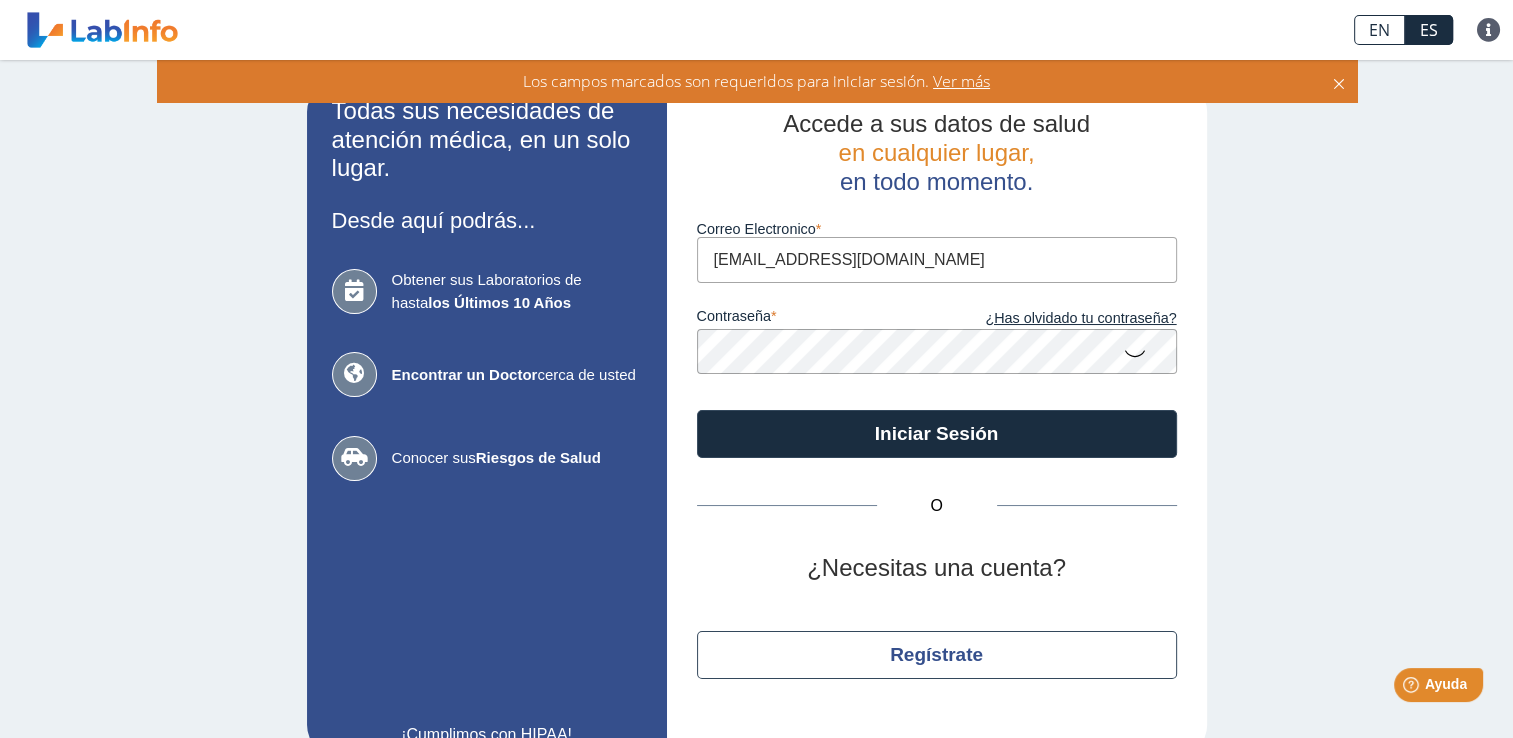 click on "Correo Electronico lopezmarimer@yahoo.com contraseña ¿Has olvidado tu contraseña? Iniciar Sesión" 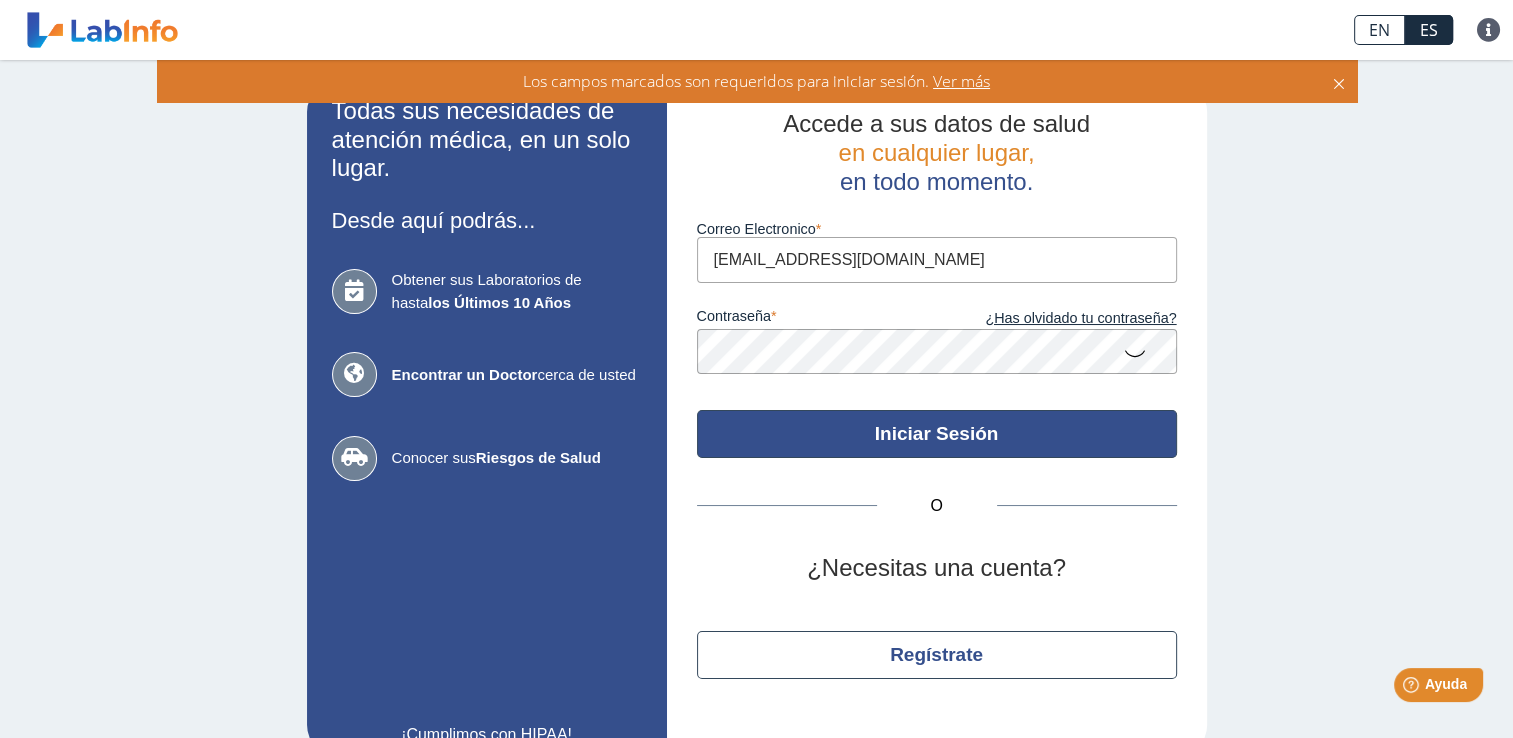 click on "Iniciar Sesión" 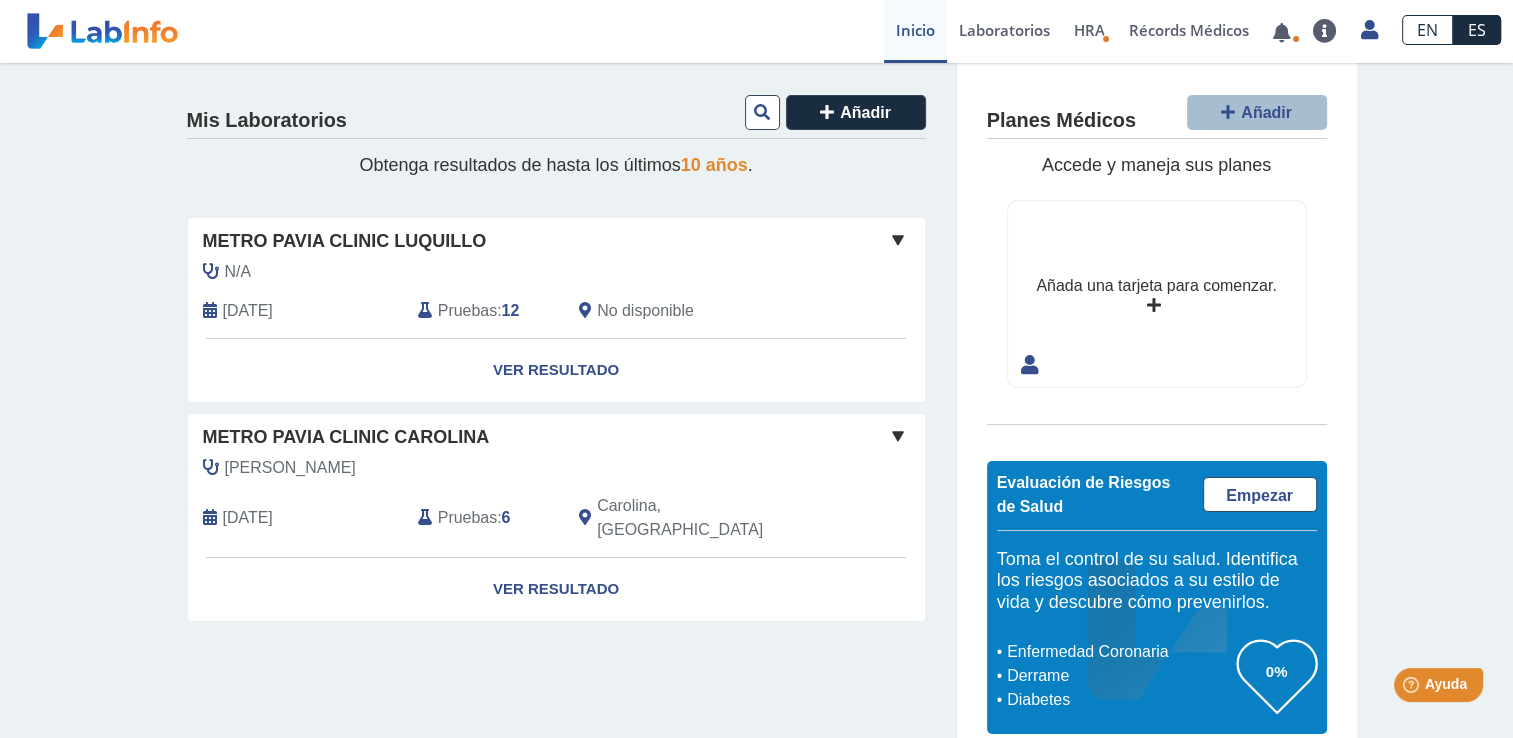 click 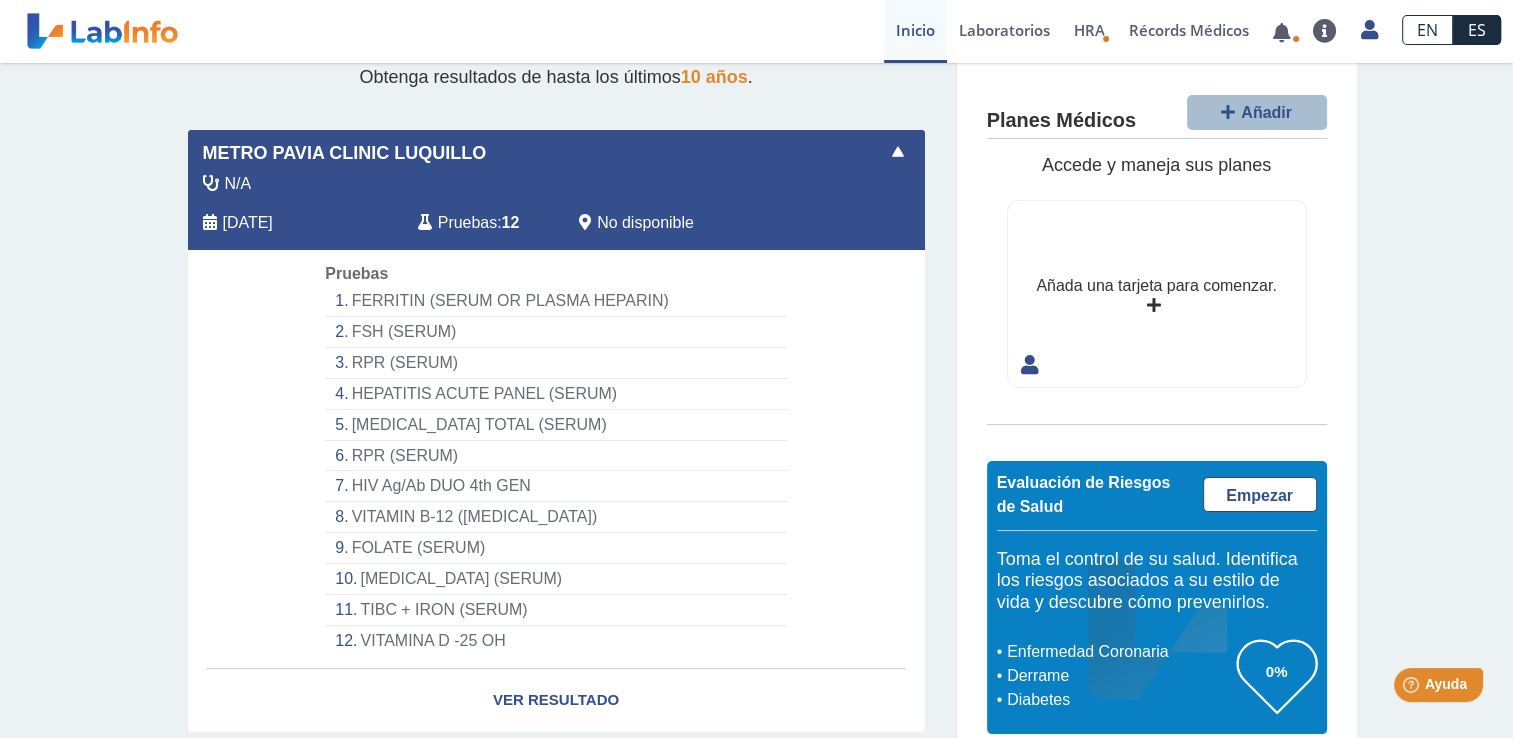 scroll, scrollTop: 190, scrollLeft: 0, axis: vertical 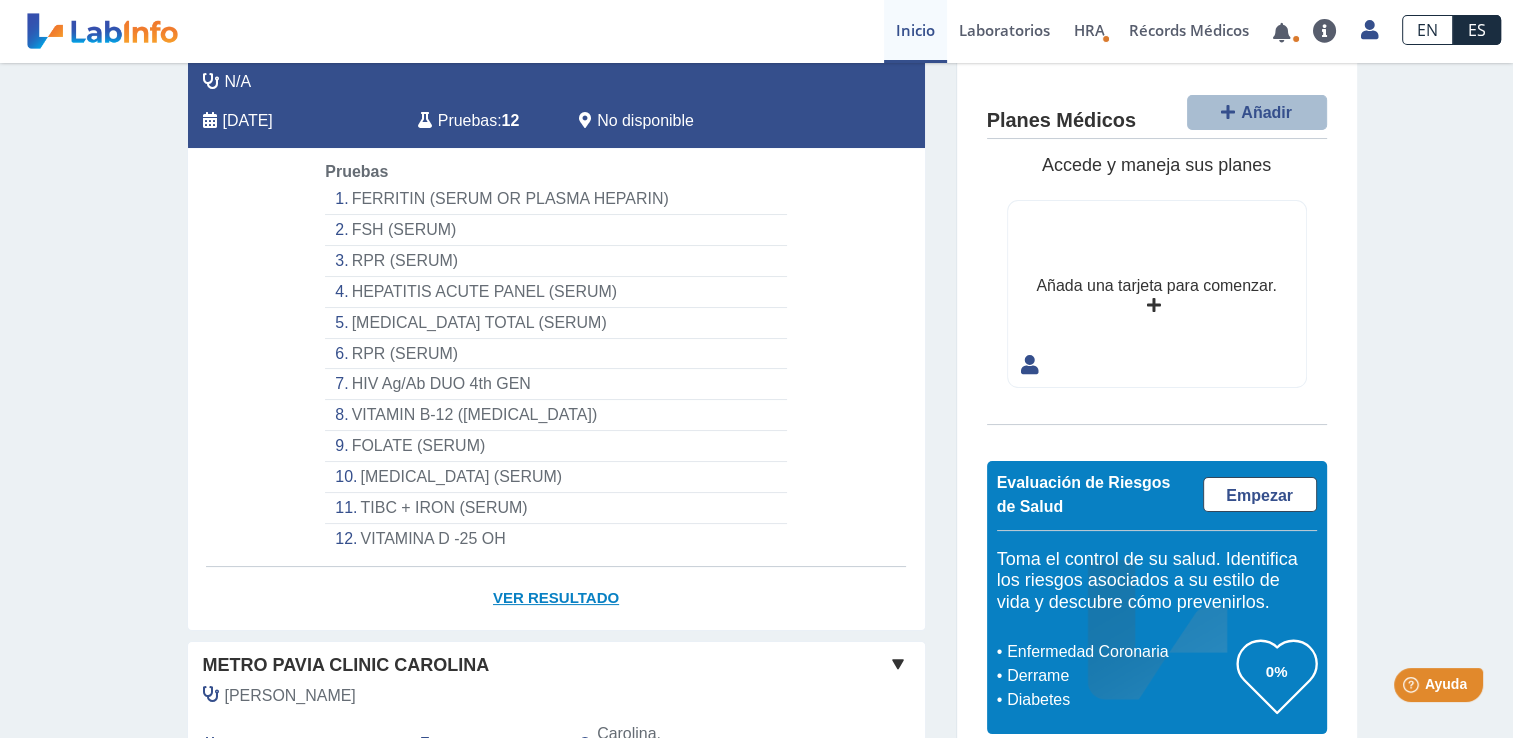 click on "Ver Resultado" 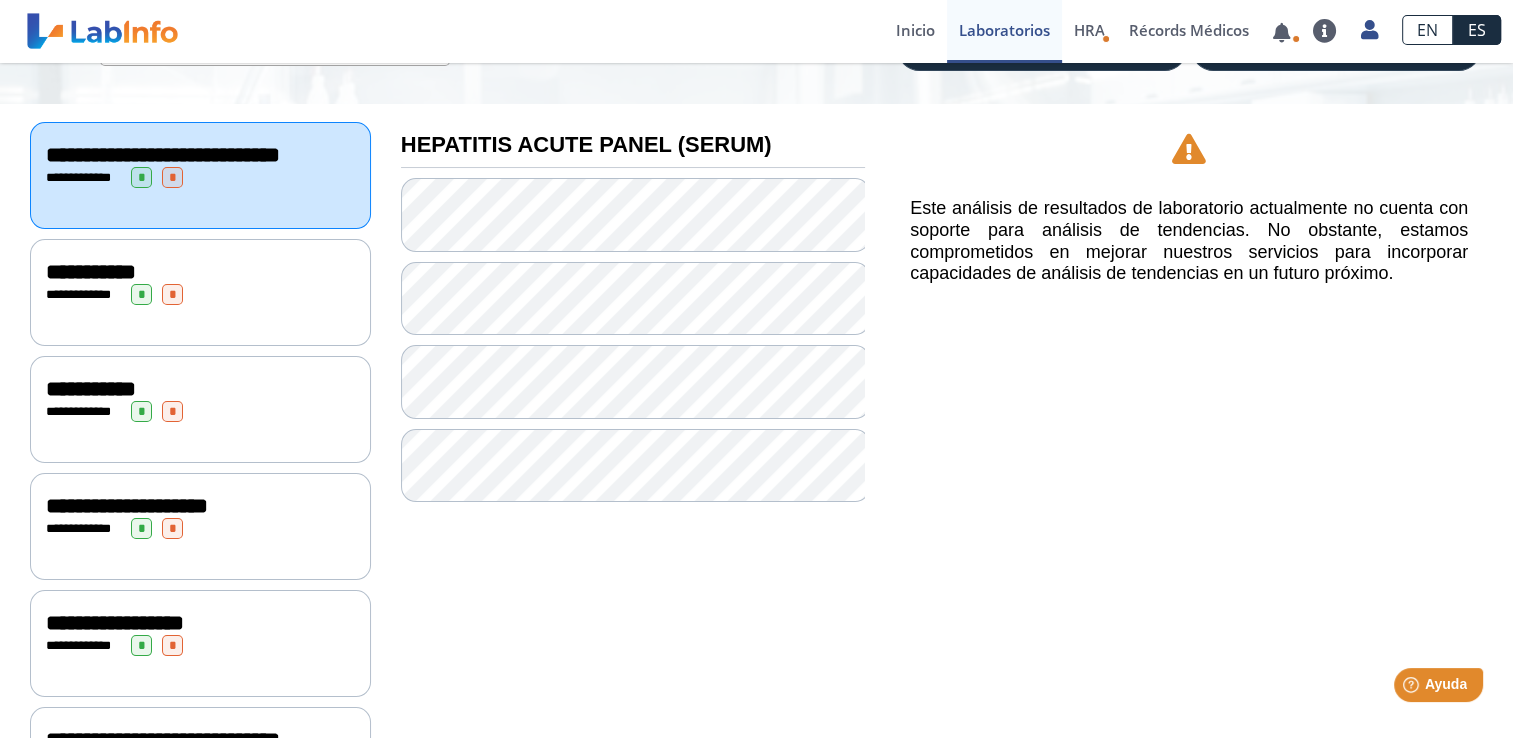 drag, startPoint x: 1493, startPoint y: 233, endPoint x: 1512, endPoint y: 142, distance: 92.96236 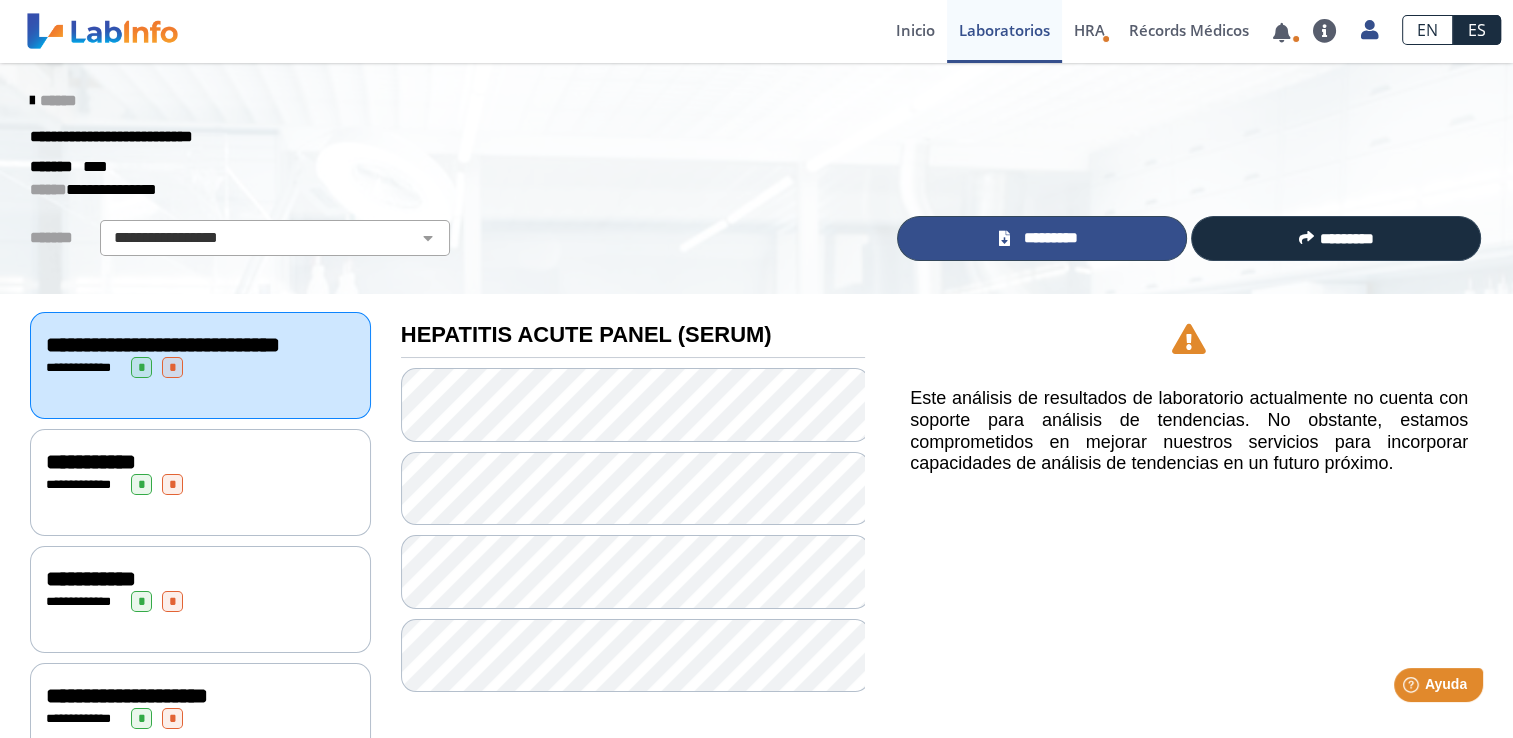 click on "*********" 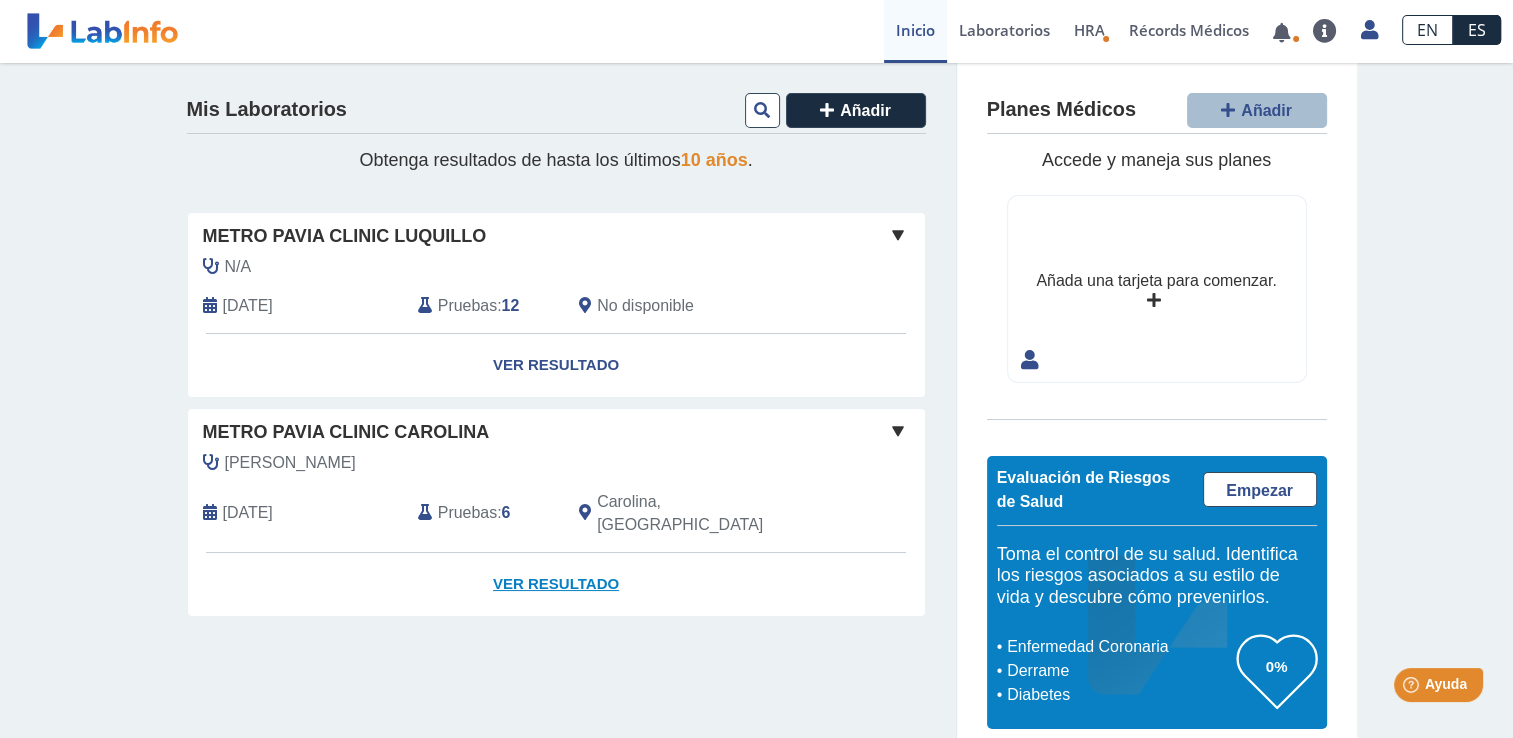 click on "Ver Resultado" 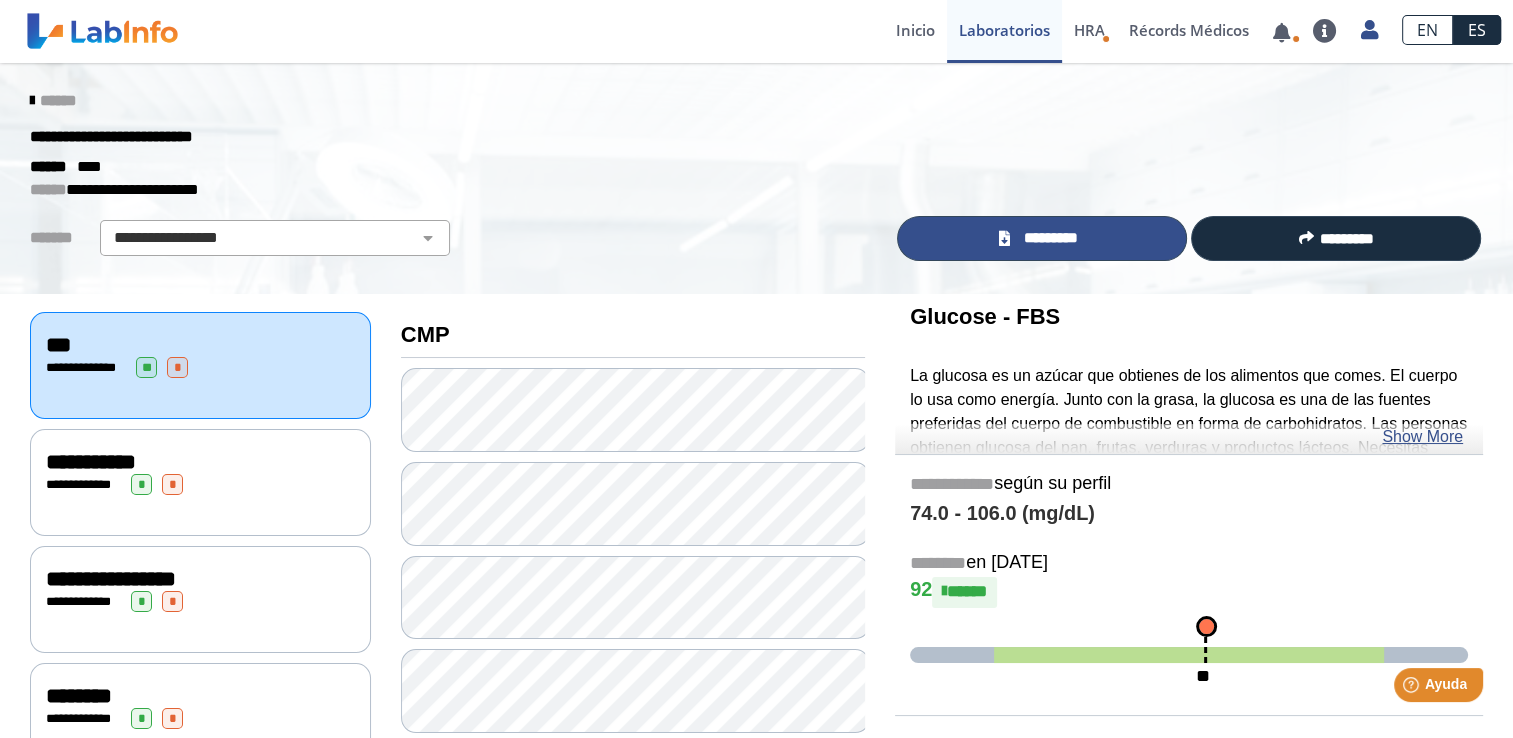 click on "*********" 